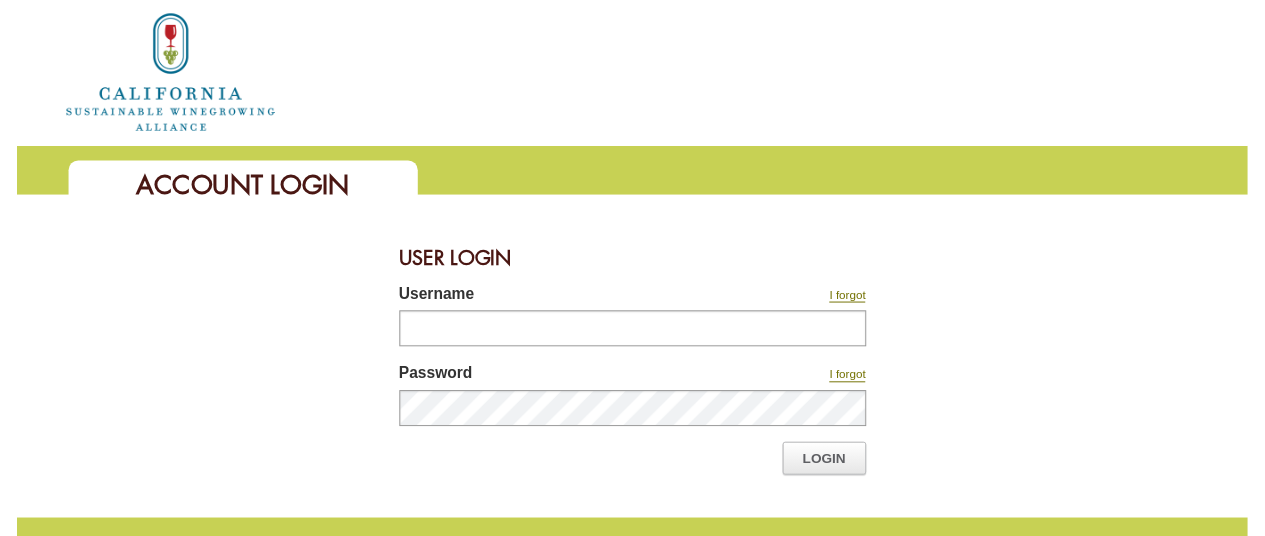 scroll, scrollTop: 0, scrollLeft: 0, axis: both 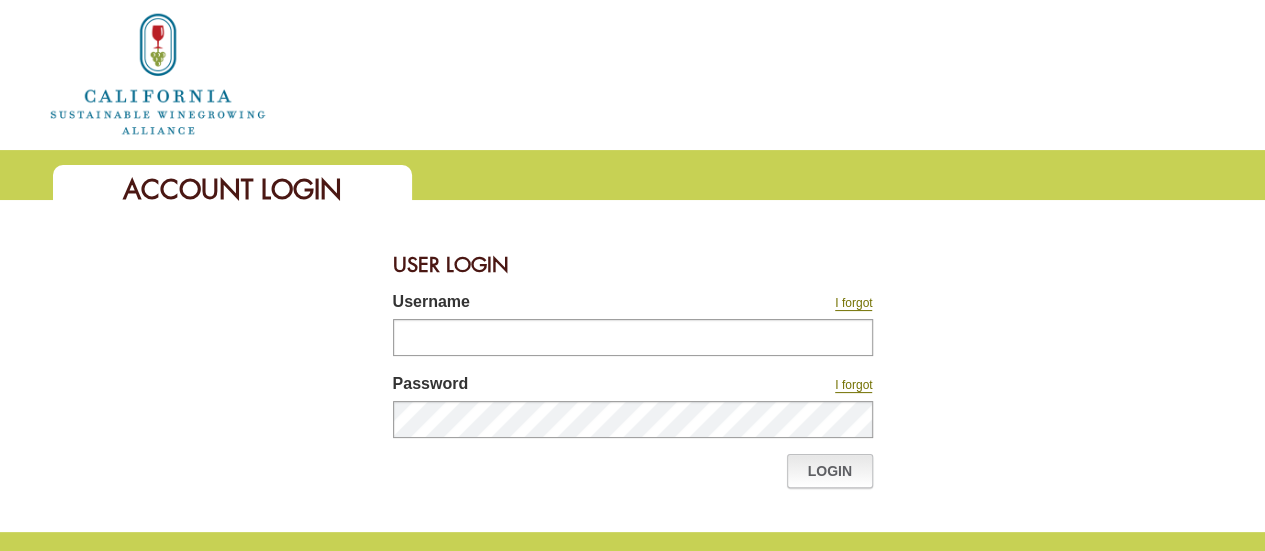 type on "********" 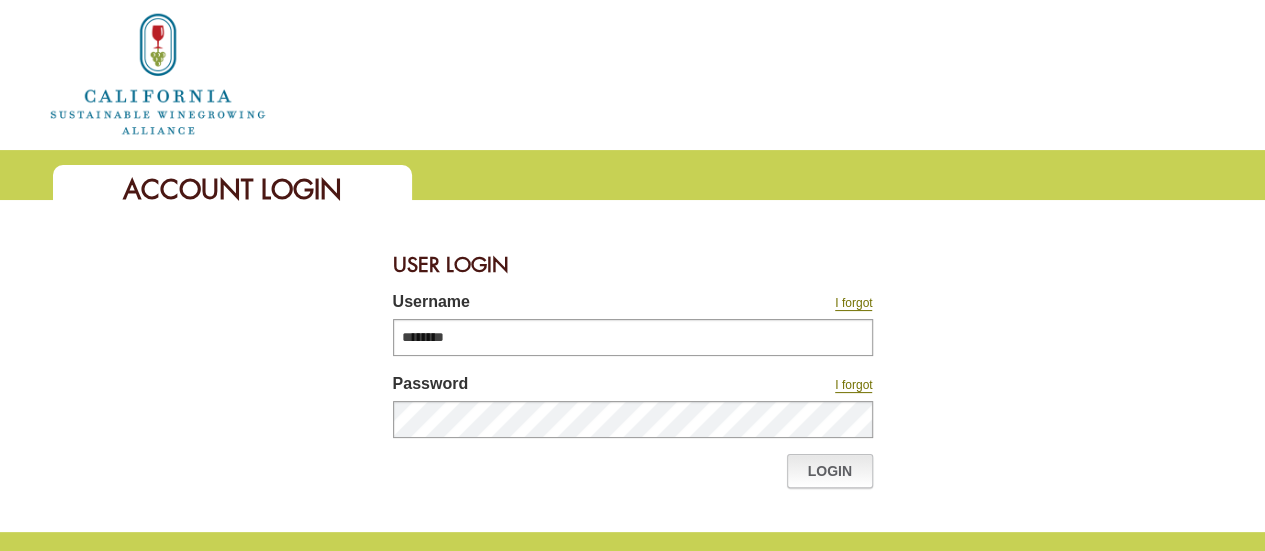 click on "Login" at bounding box center [830, 471] 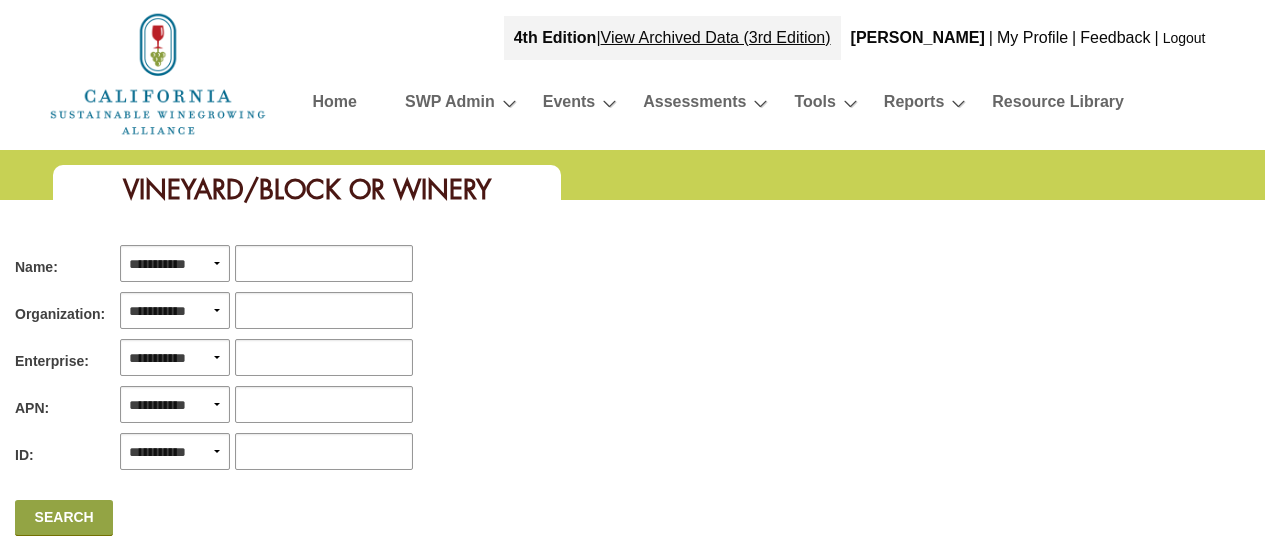 scroll, scrollTop: 0, scrollLeft: 0, axis: both 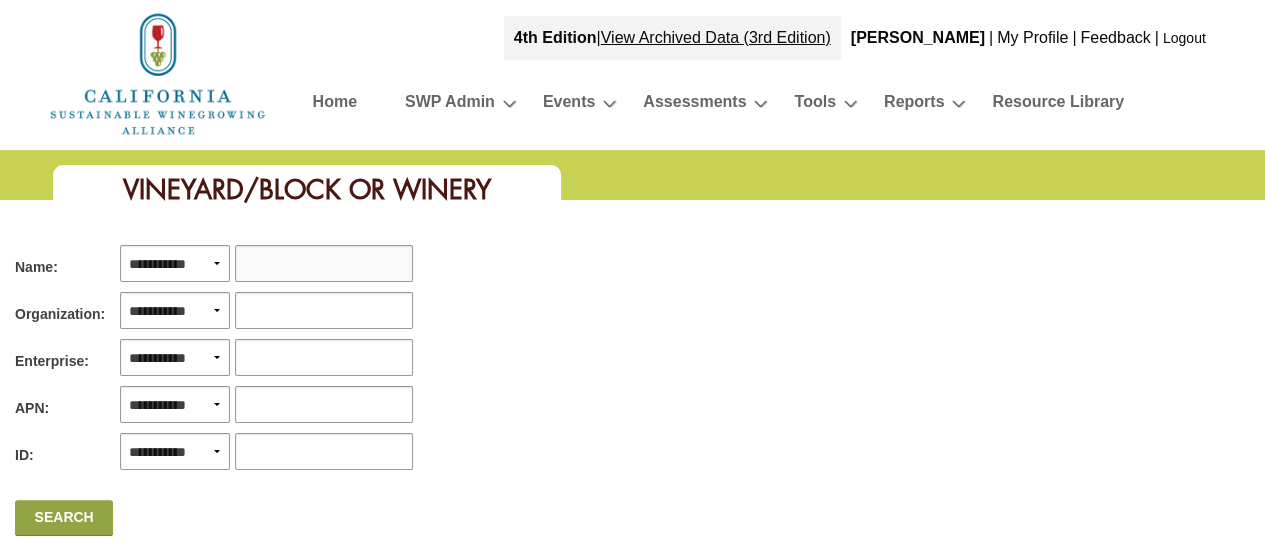 click at bounding box center [324, 263] 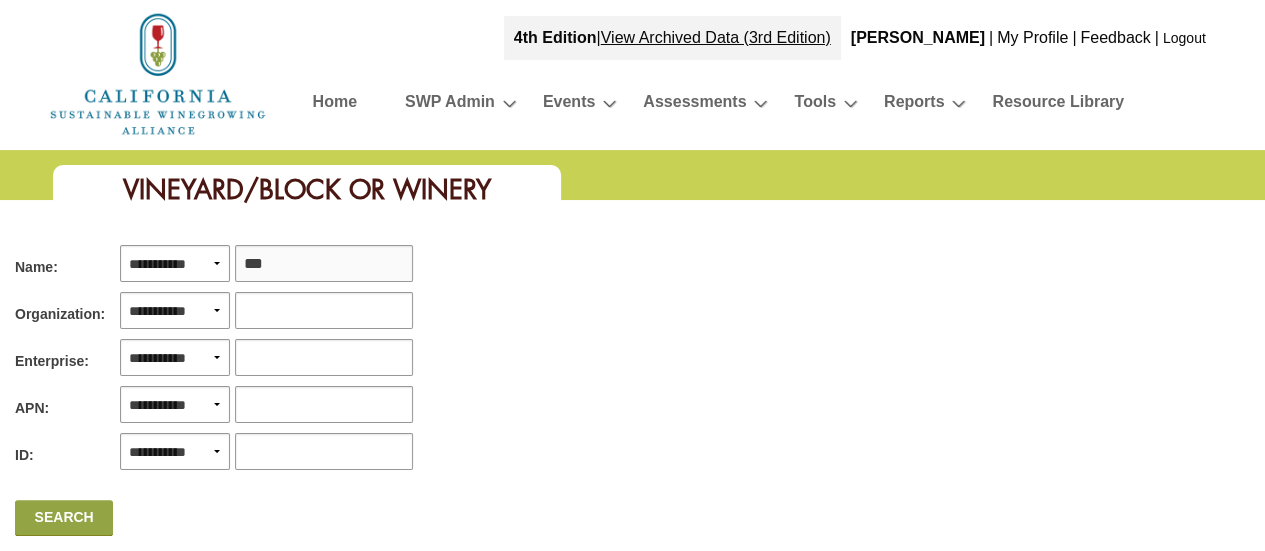 type on "****" 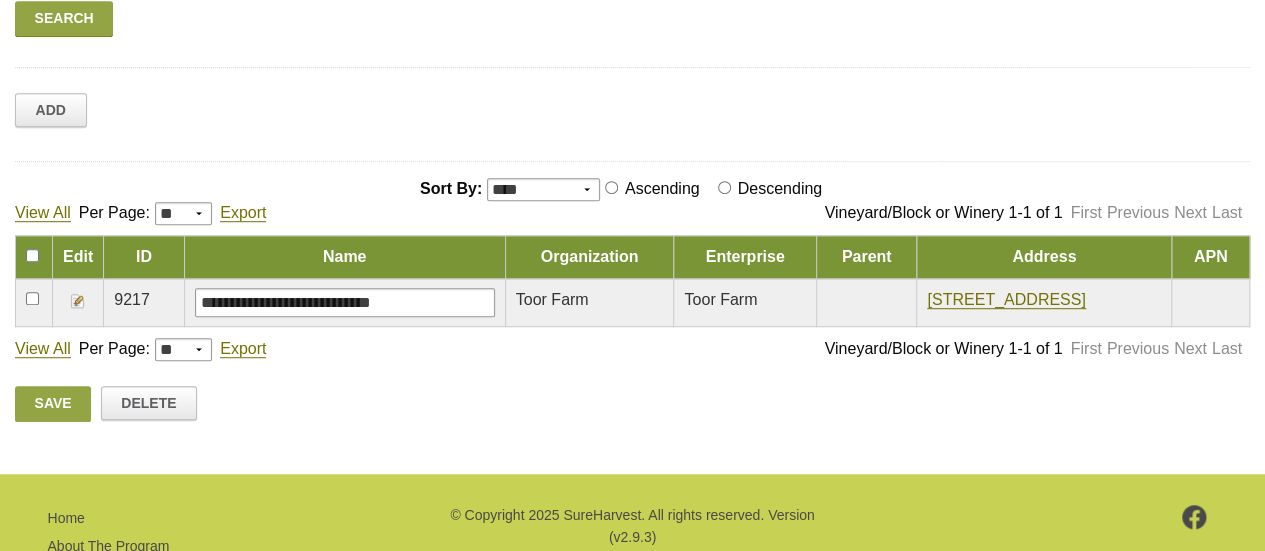 scroll, scrollTop: 500, scrollLeft: 0, axis: vertical 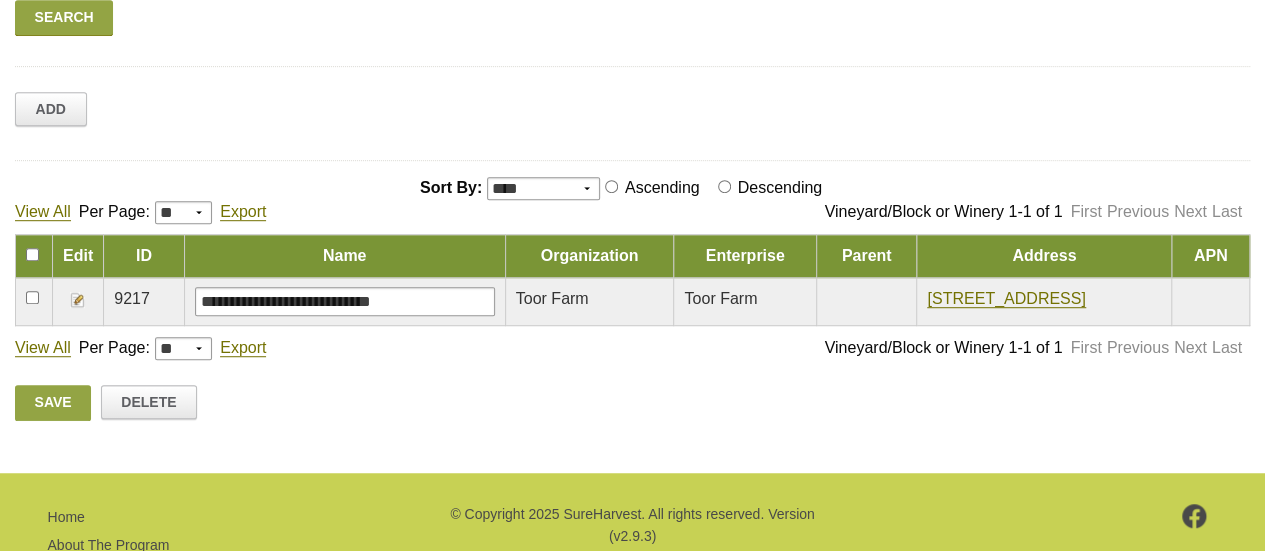 click at bounding box center (78, 300) 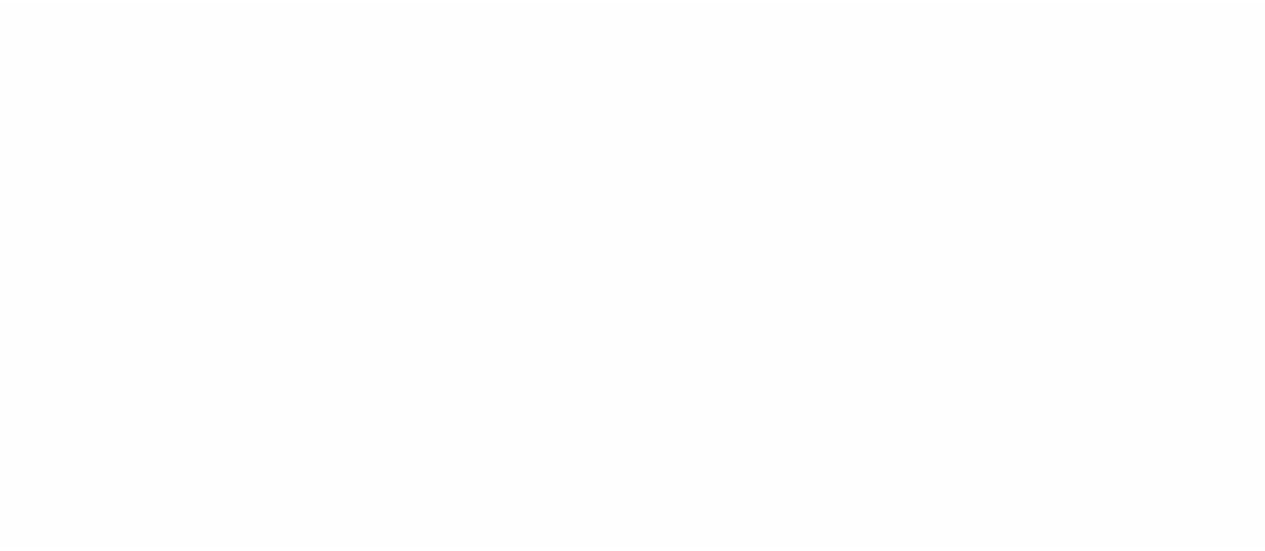scroll, scrollTop: 0, scrollLeft: 0, axis: both 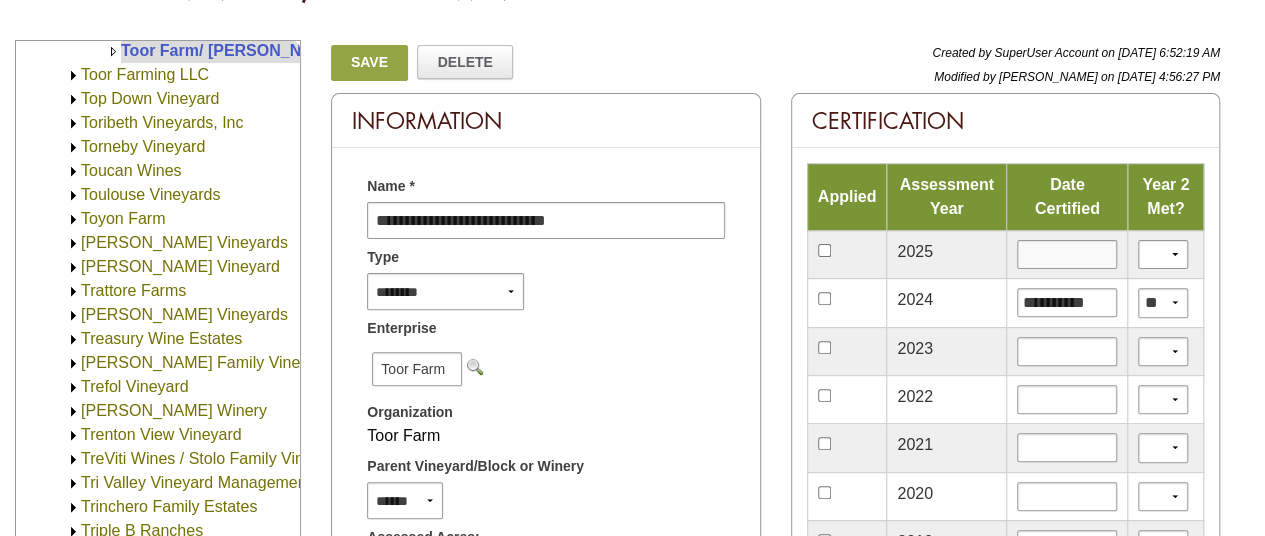 click at bounding box center (1067, 254) 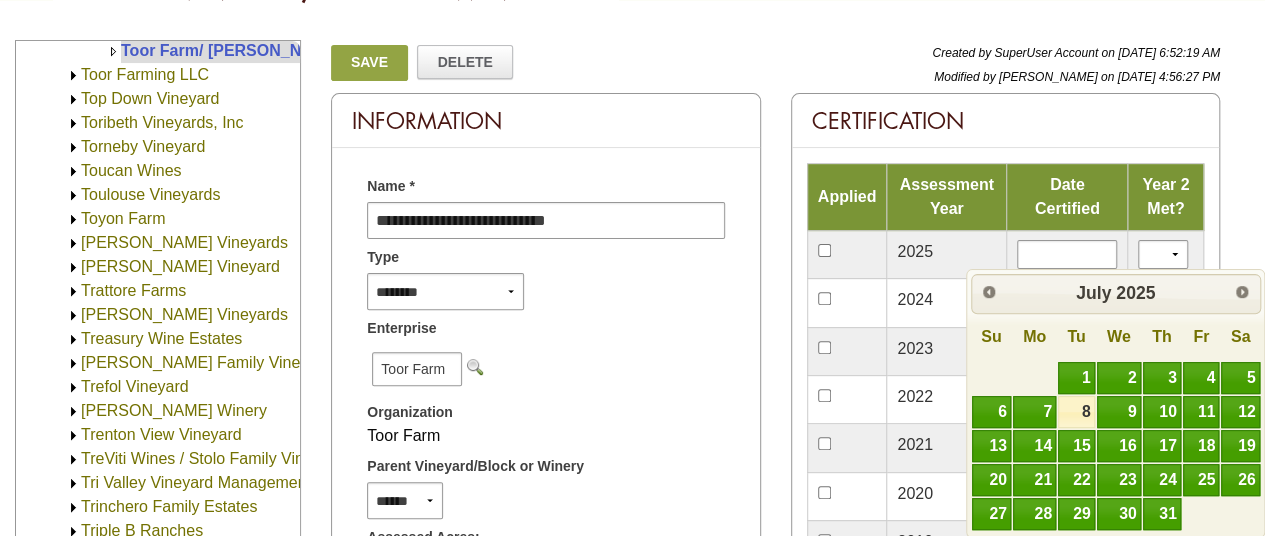 click on "Certification" at bounding box center (1005, 121) 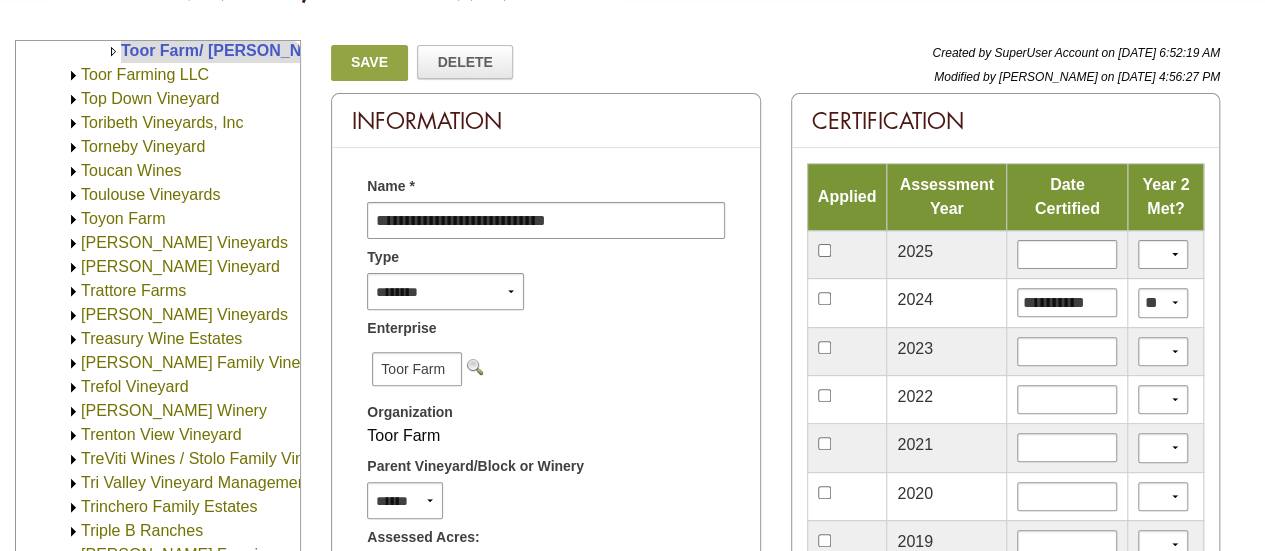 click at bounding box center (1066, 255) 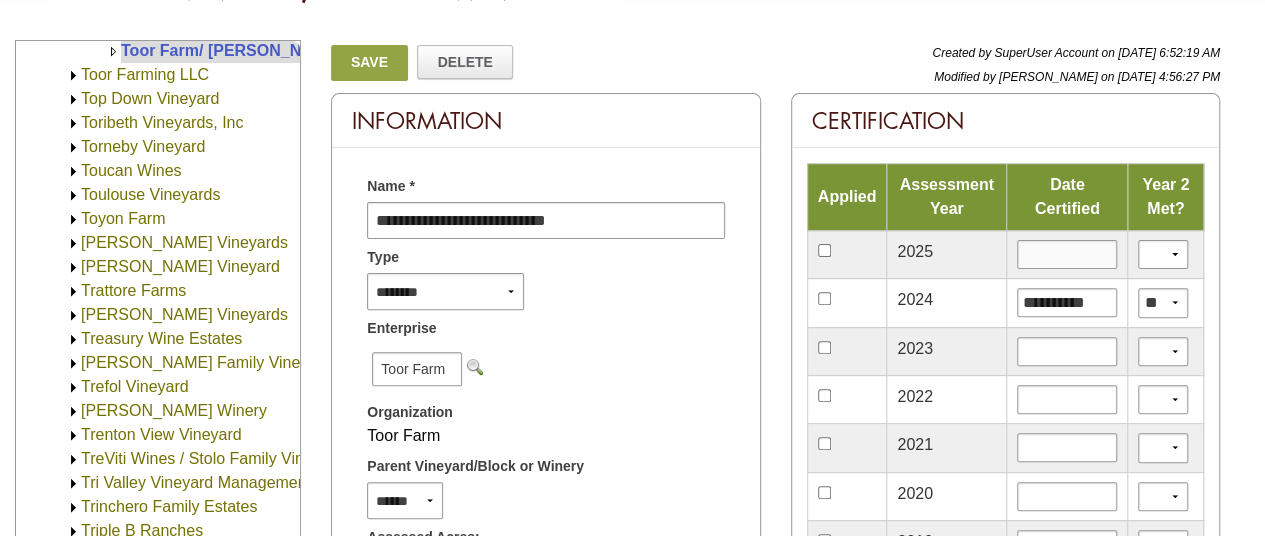 click at bounding box center (1067, 254) 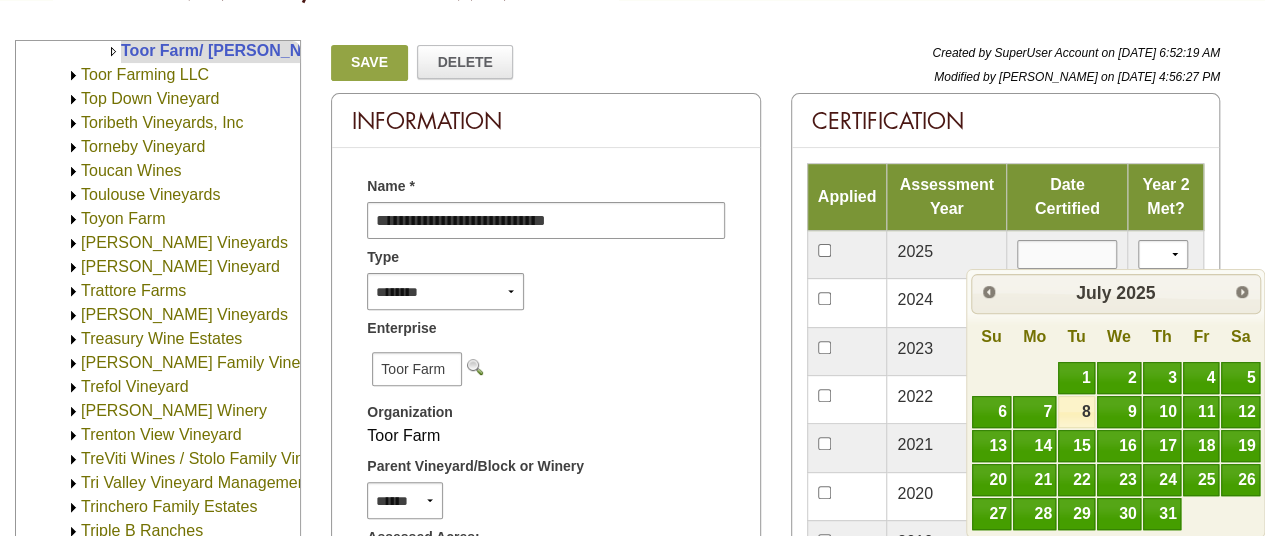 type on "*********" 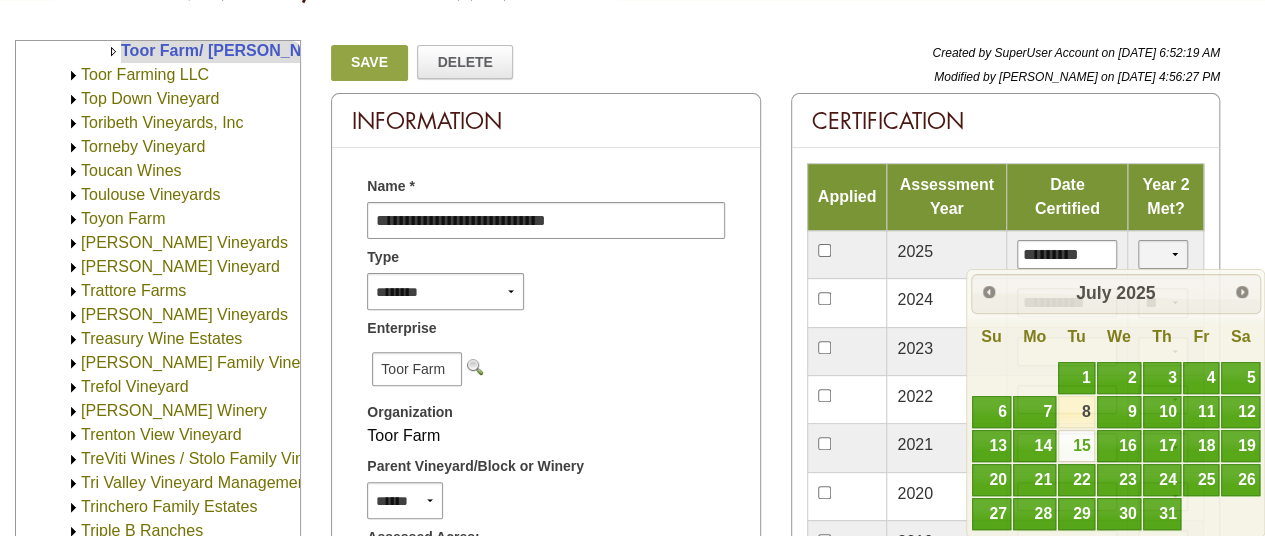 click on "***
**" at bounding box center (1163, 254) 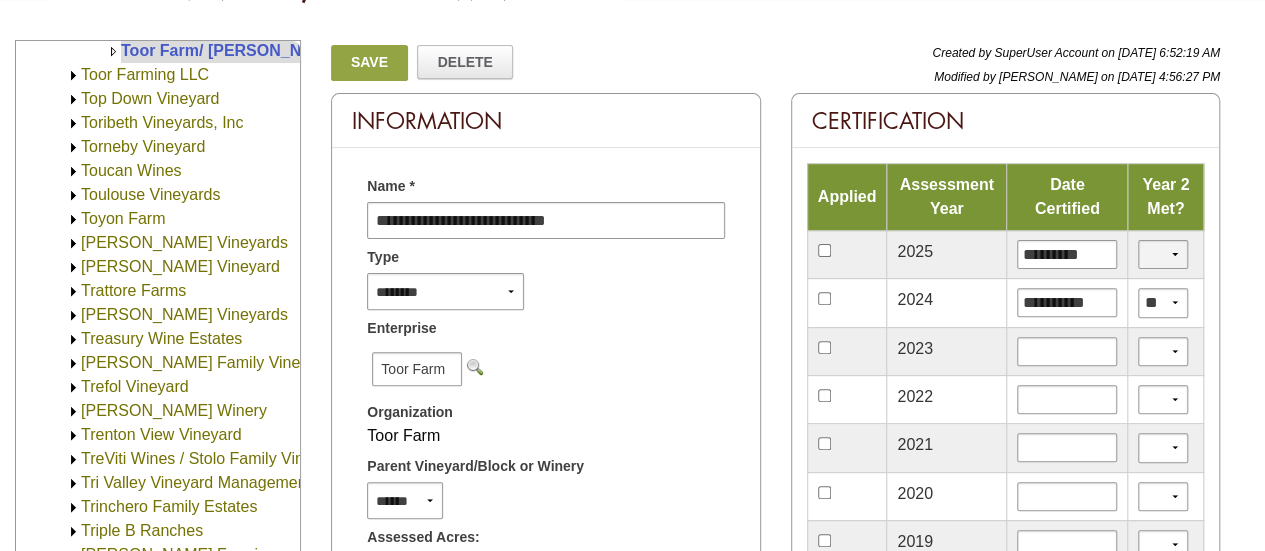 select on "*" 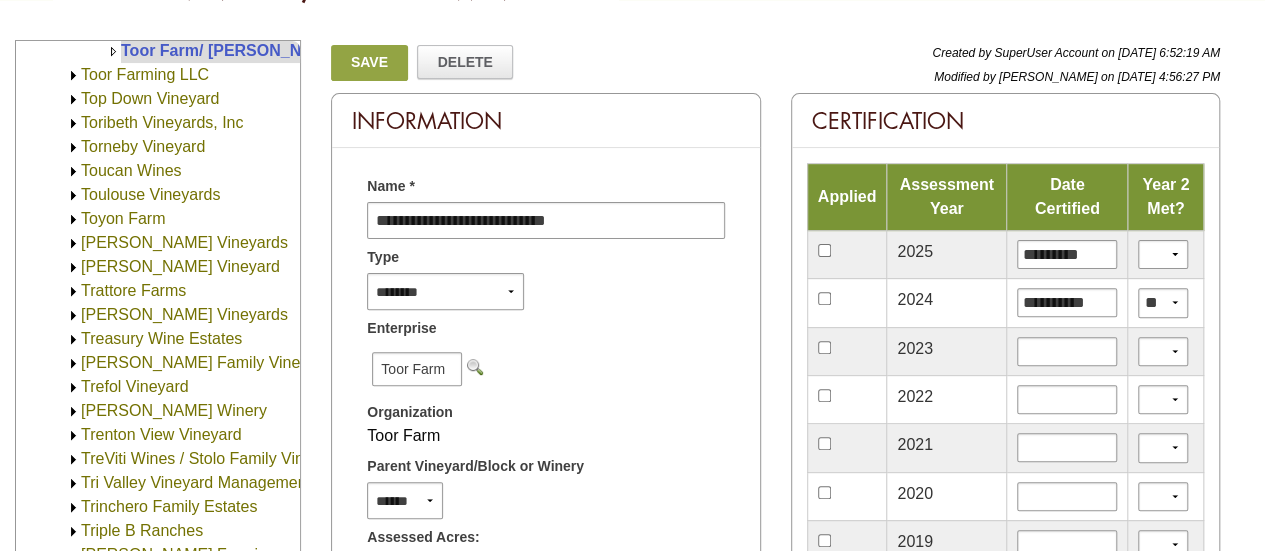 click on "Save" at bounding box center [369, 63] 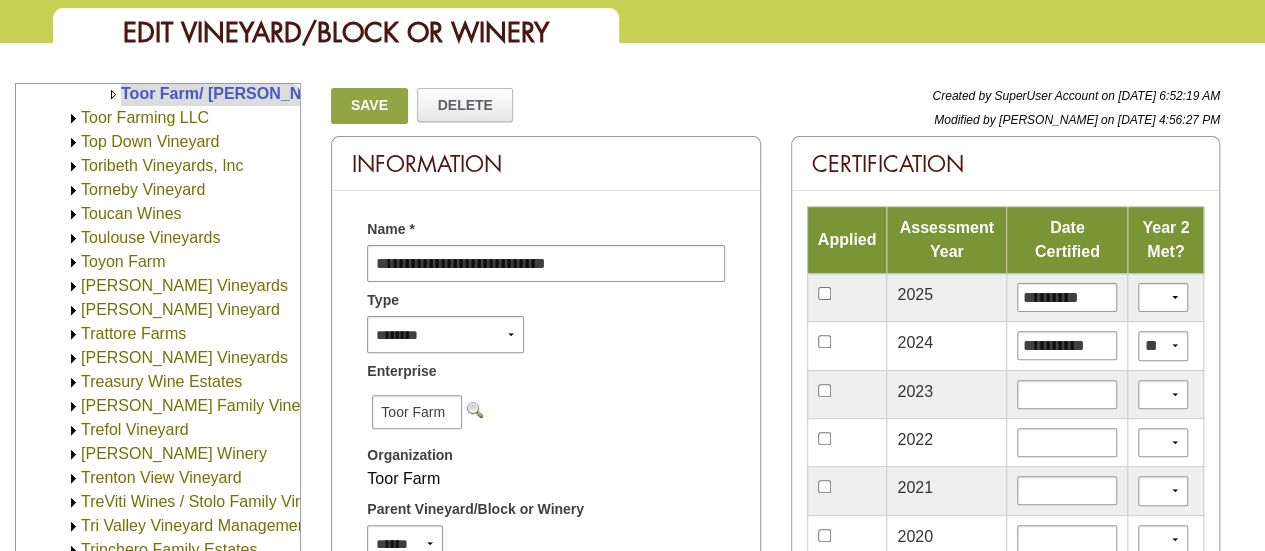 scroll, scrollTop: 100, scrollLeft: 0, axis: vertical 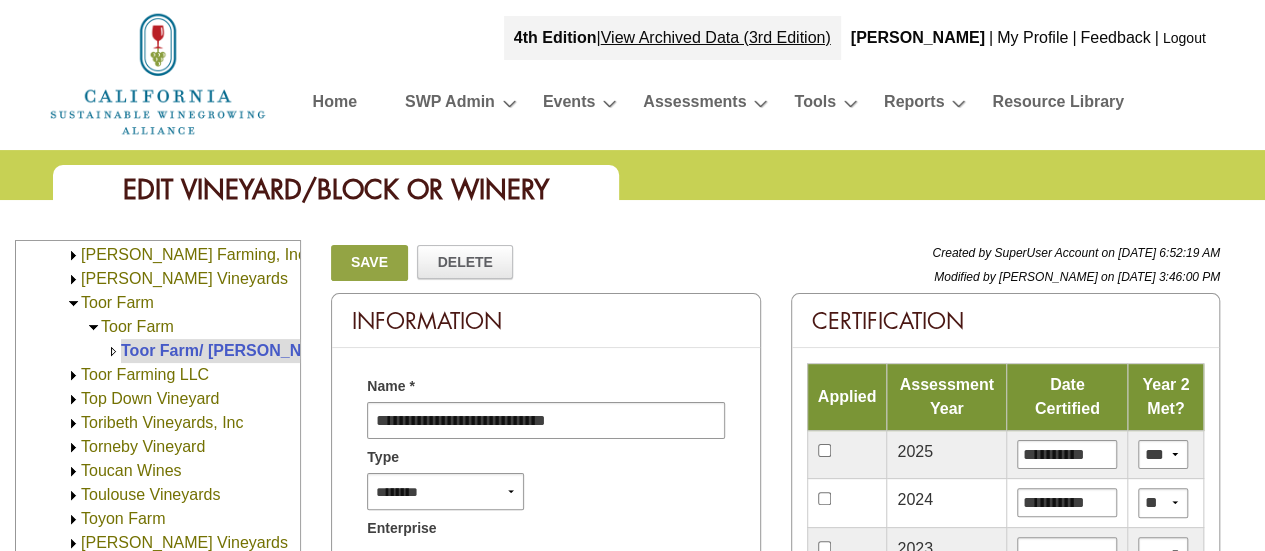 click on "Toor Farm" at bounding box center [137, 326] 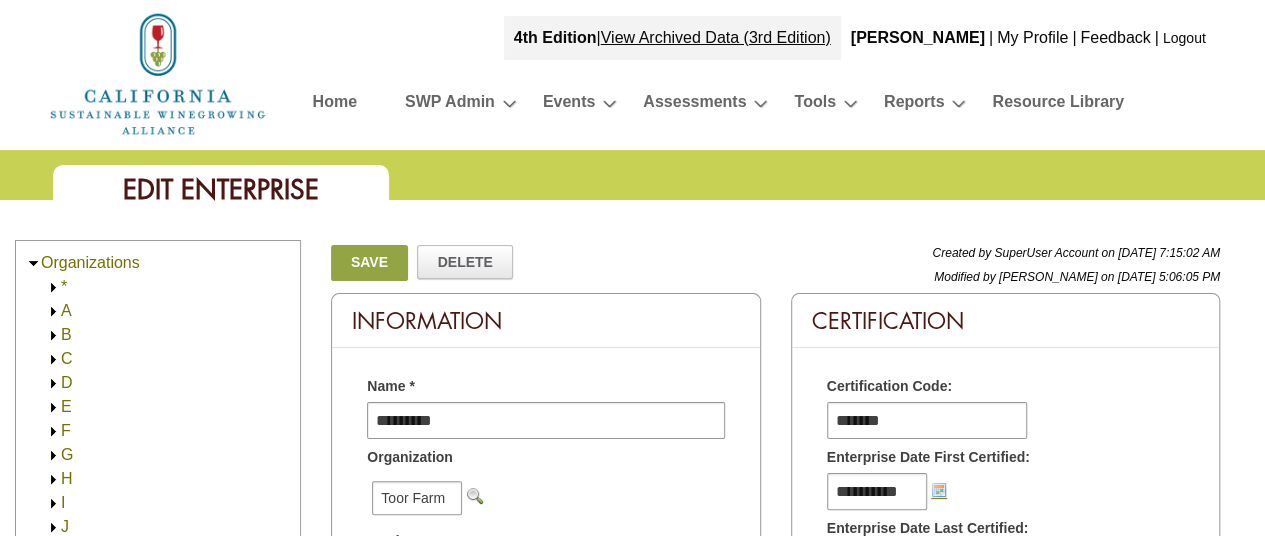scroll, scrollTop: 0, scrollLeft: 0, axis: both 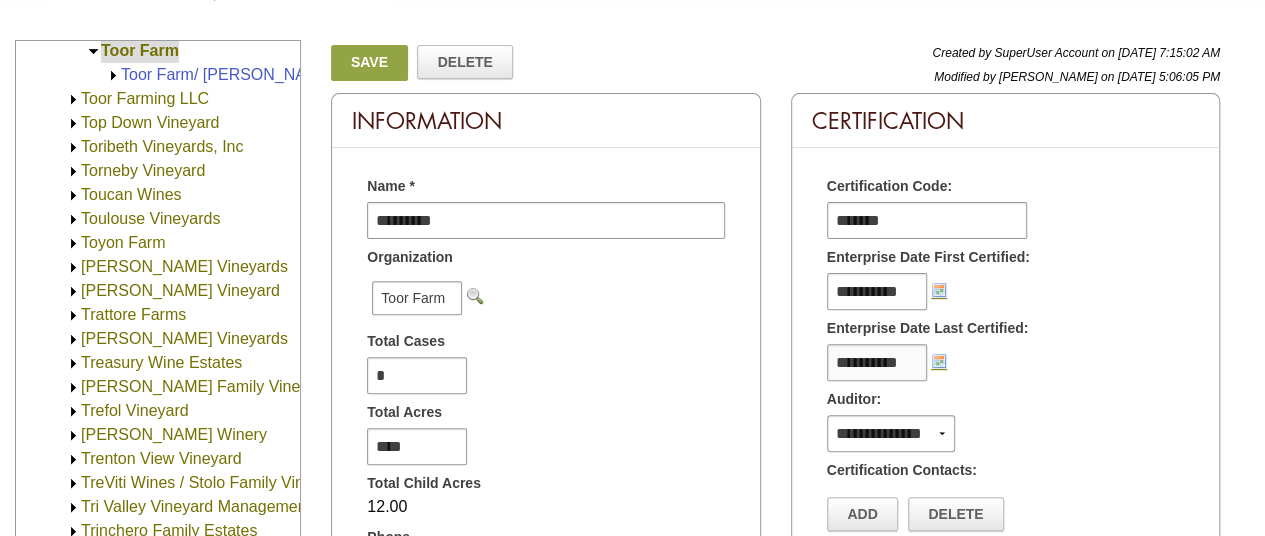 click on "**********" at bounding box center (877, 362) 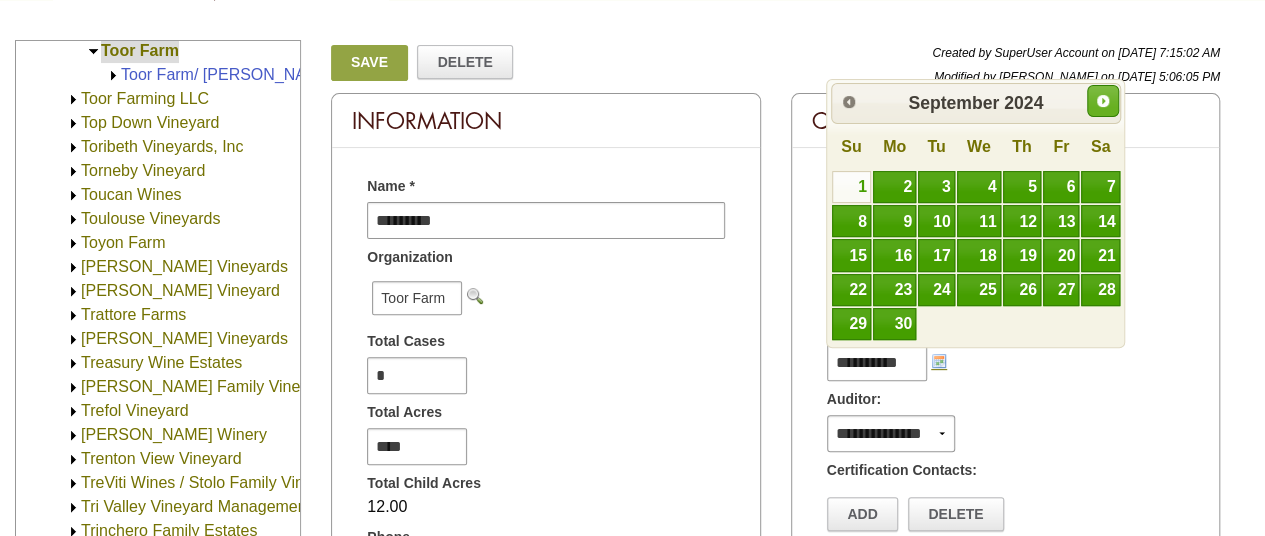 click on "Next" at bounding box center [1103, 101] 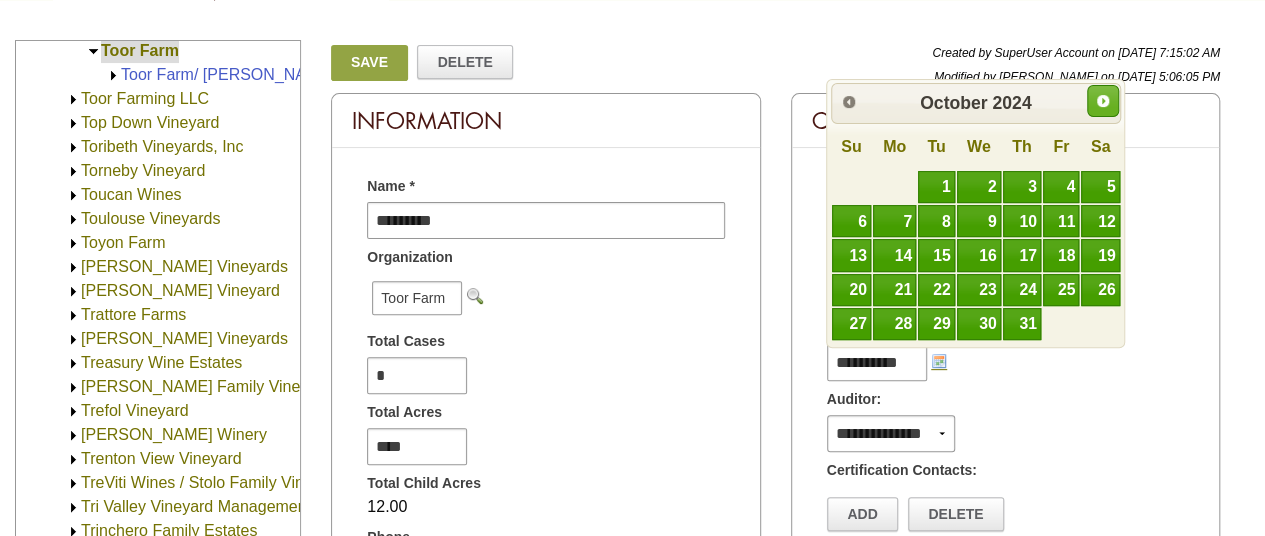 click on "Next" at bounding box center (1103, 101) 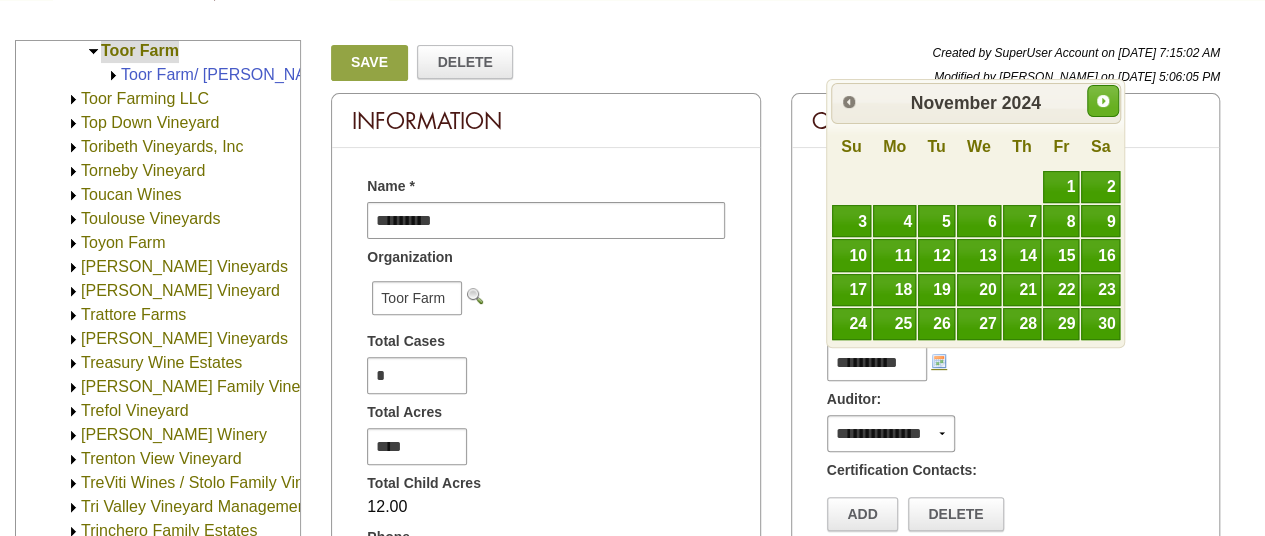 click on "Next" at bounding box center [1103, 101] 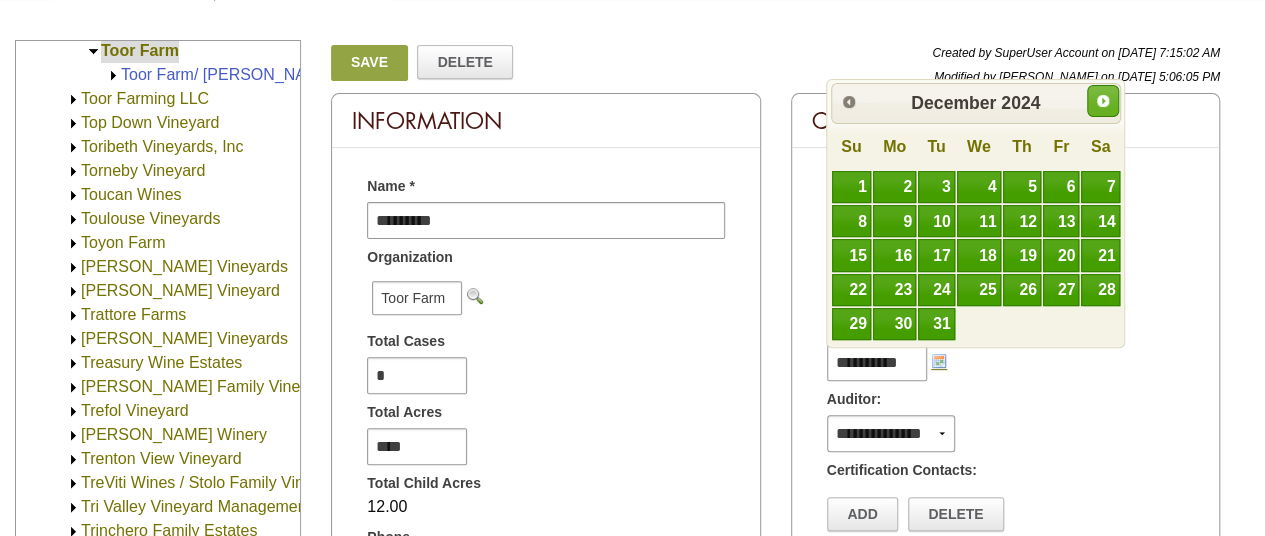 click on "Next" at bounding box center [1103, 101] 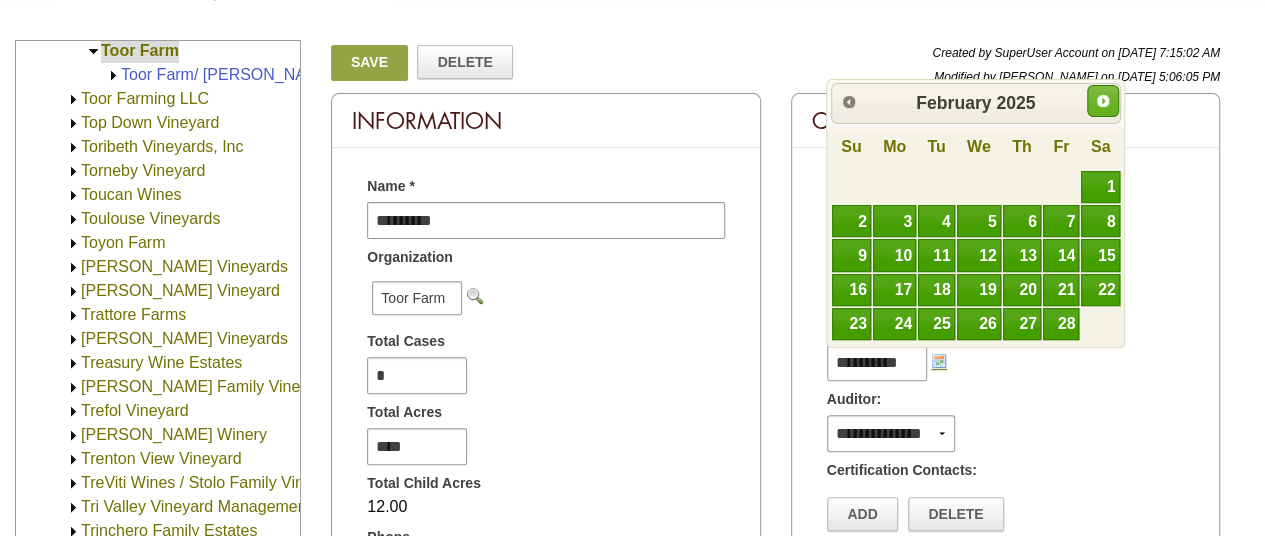 click on "Next" at bounding box center (1103, 101) 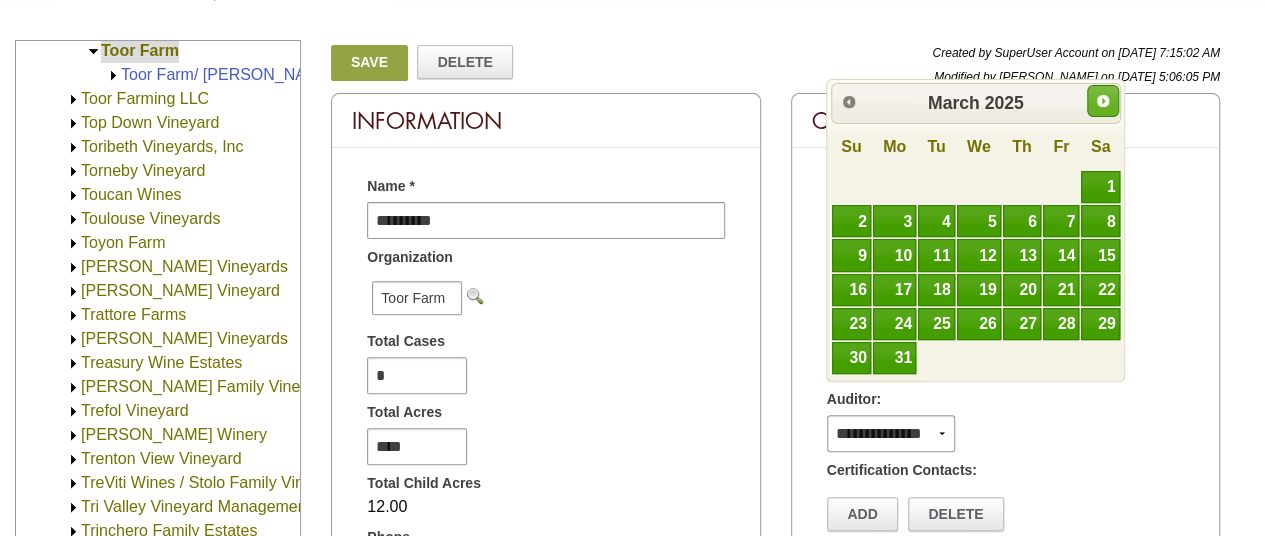 click on "Next" at bounding box center (1103, 101) 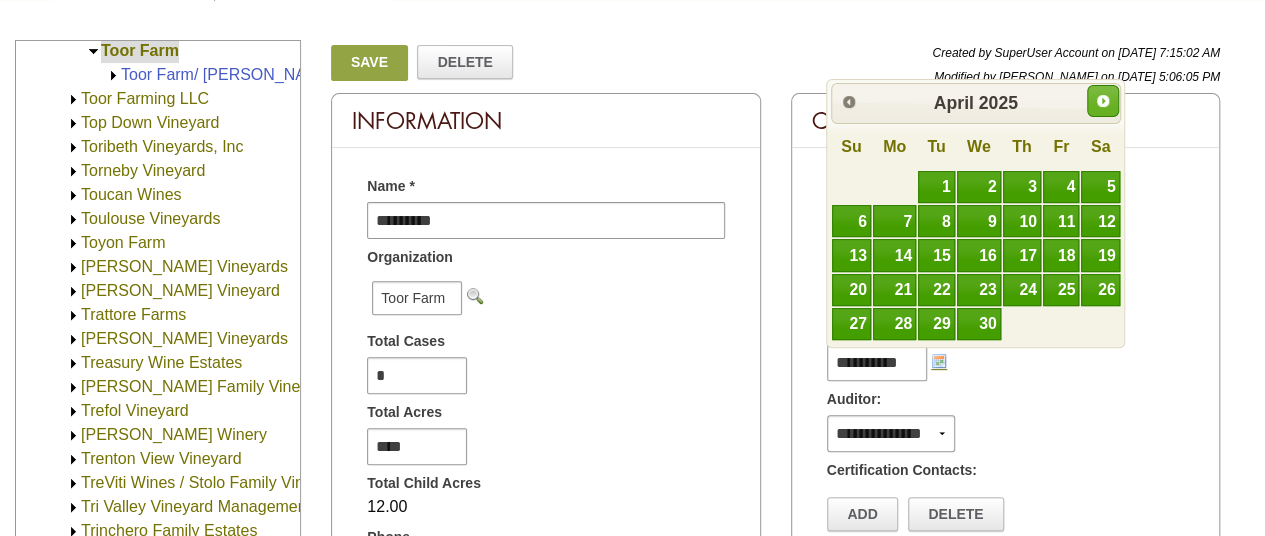 click on "Next" at bounding box center [1103, 101] 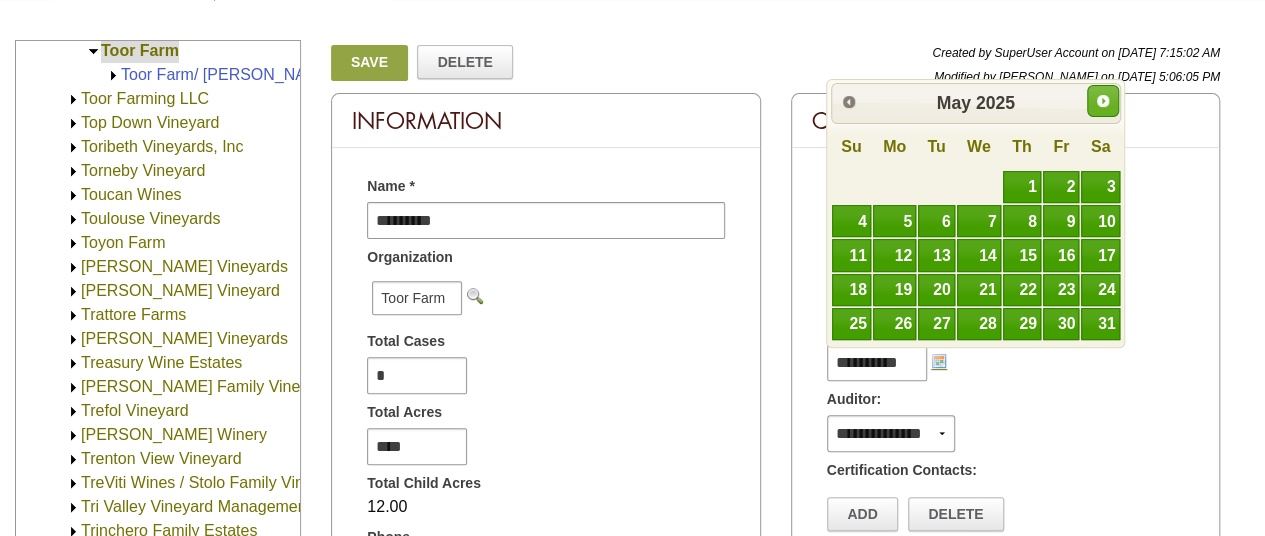 click on "Next" at bounding box center (1103, 101) 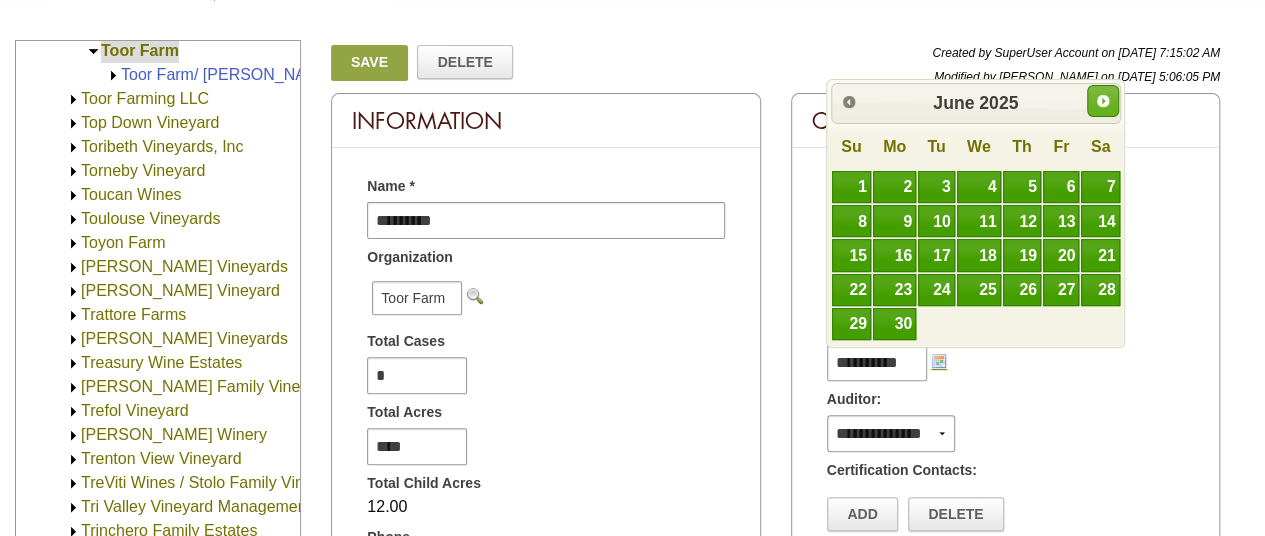 click on "Next" at bounding box center (1103, 101) 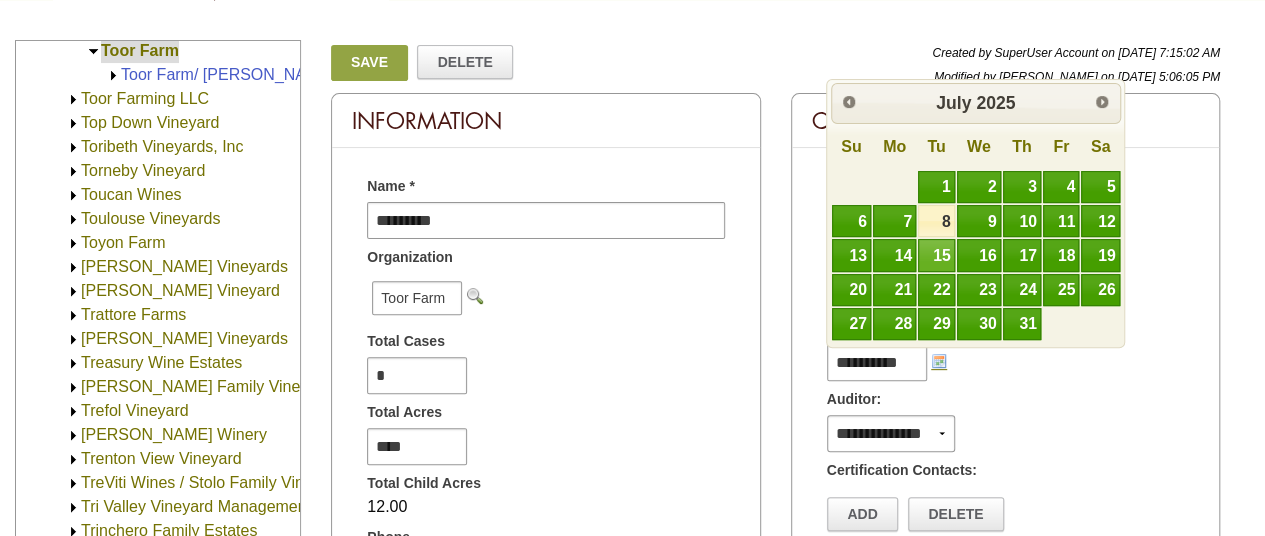 click on "15" at bounding box center [936, 255] 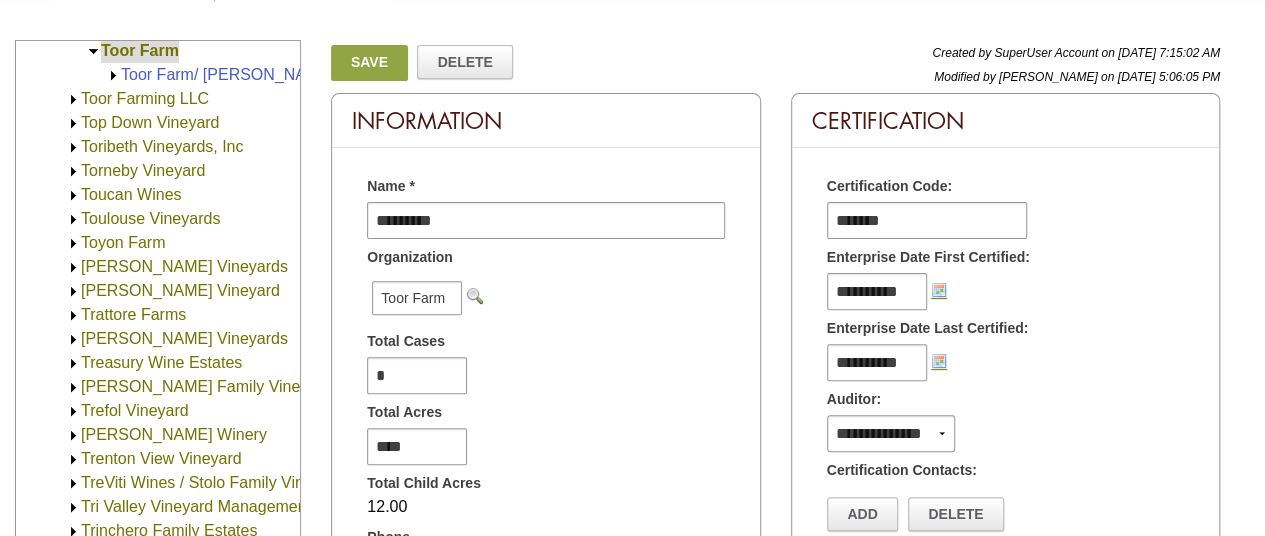click on "Save" at bounding box center (369, 63) 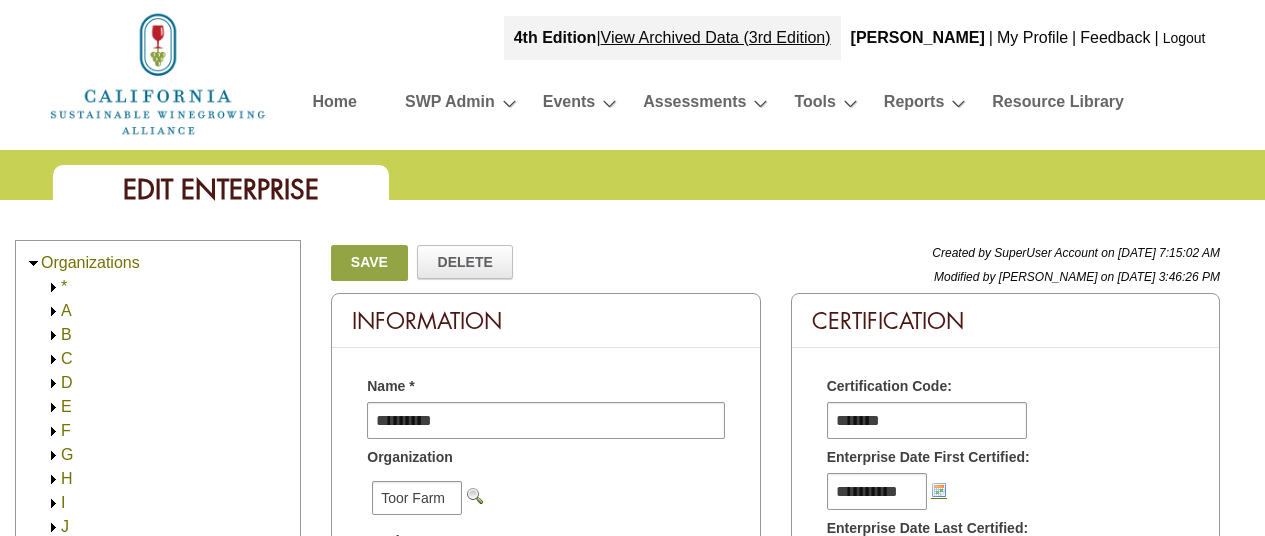 scroll, scrollTop: 0, scrollLeft: 0, axis: both 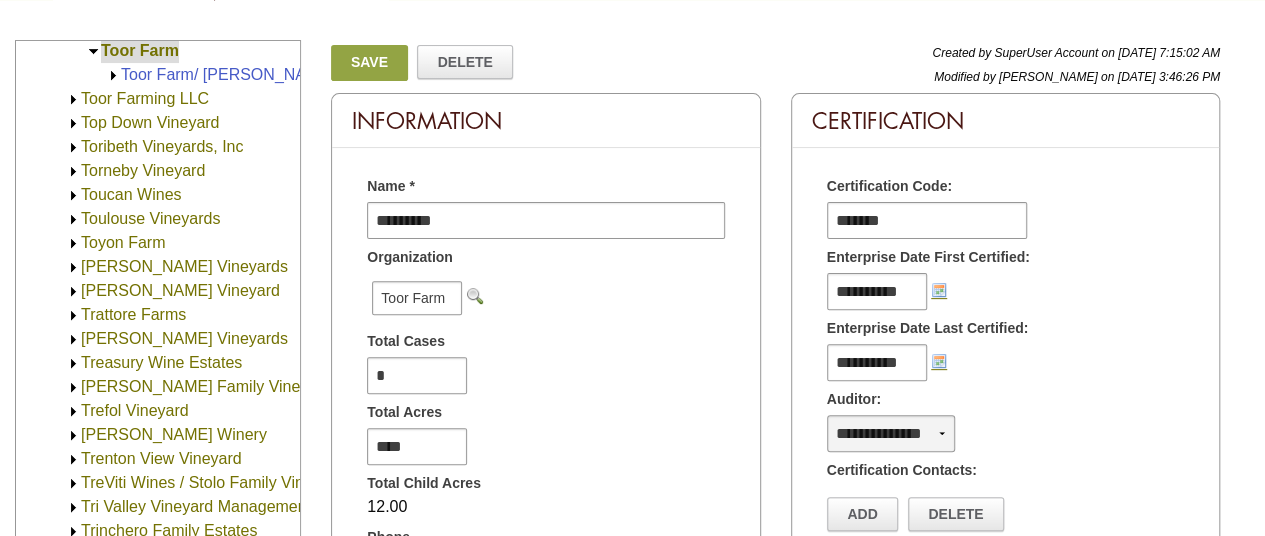 click on "**********" at bounding box center [891, 433] 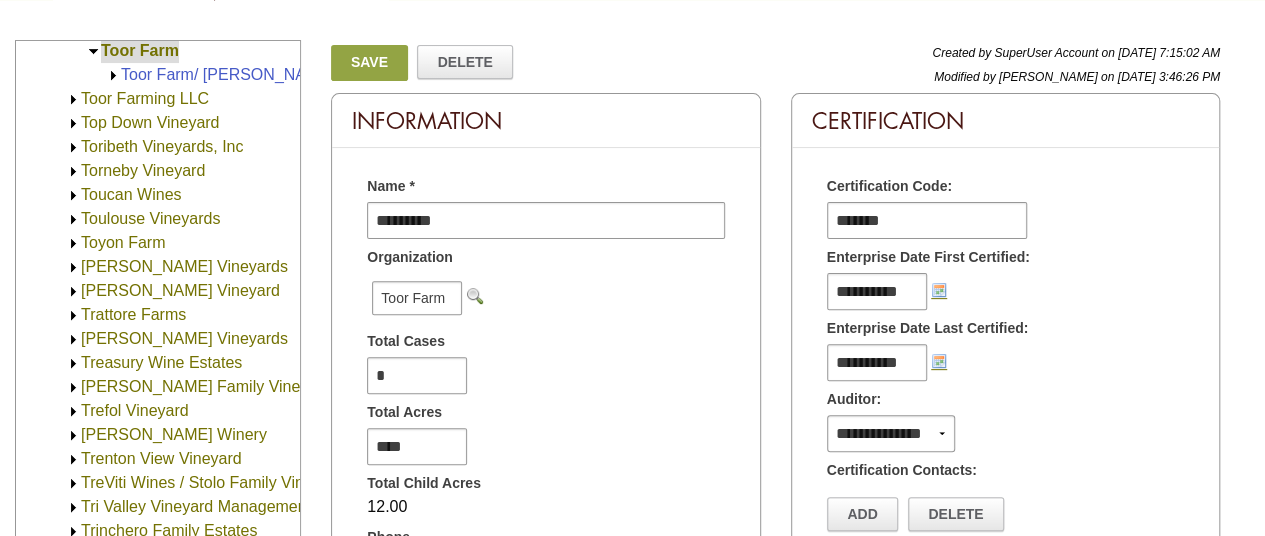 click on "**********" at bounding box center (1005, 360) 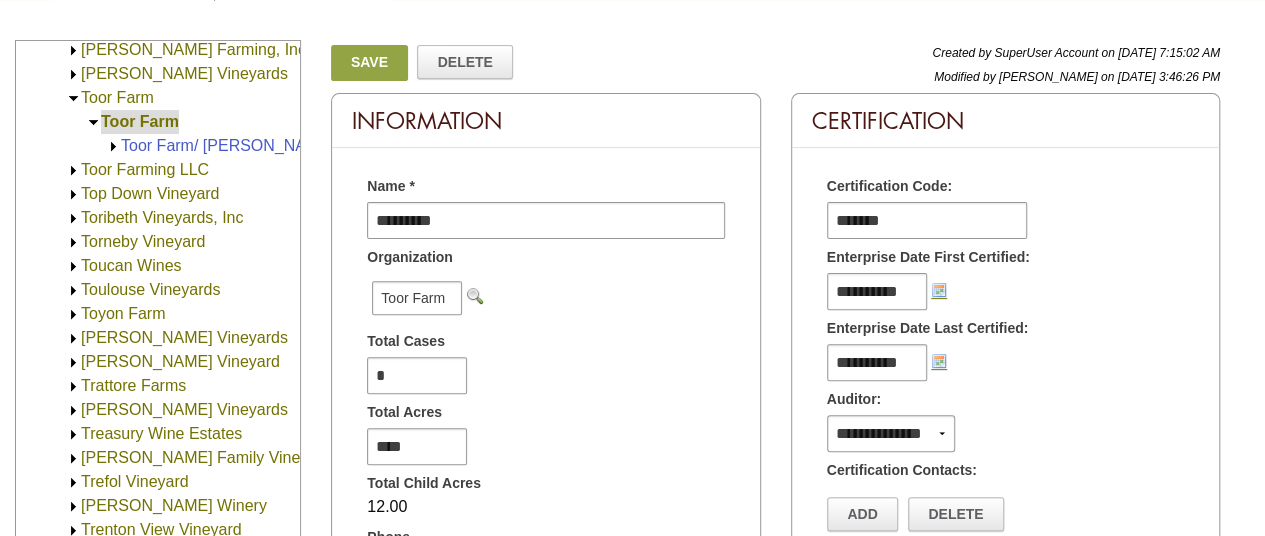 scroll, scrollTop: 2432, scrollLeft: 0, axis: vertical 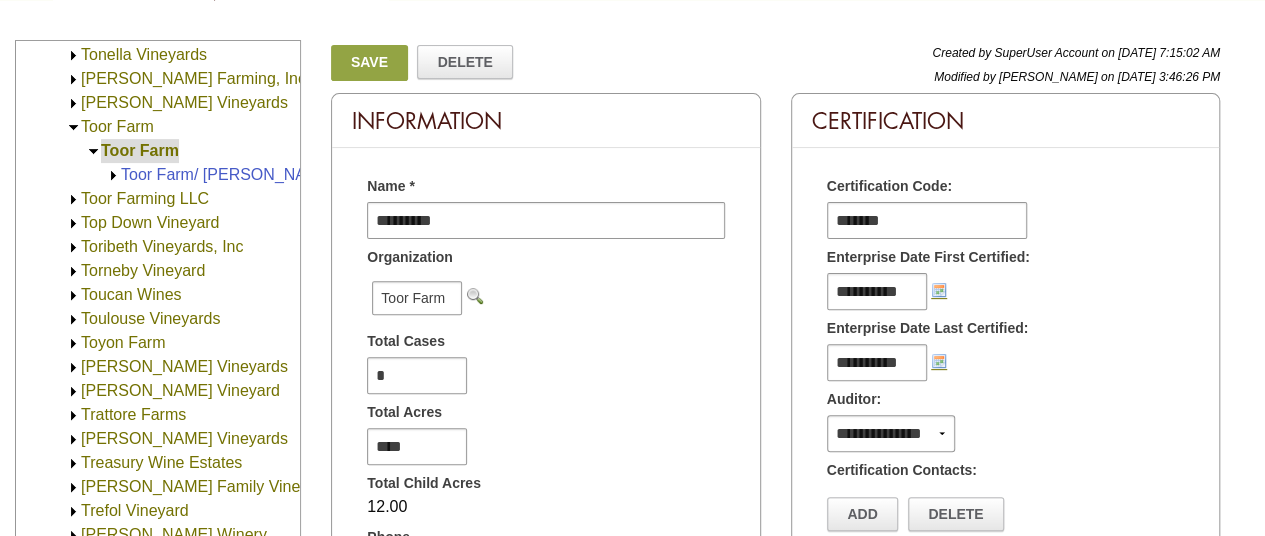 click on "Toor Farm" at bounding box center (117, 126) 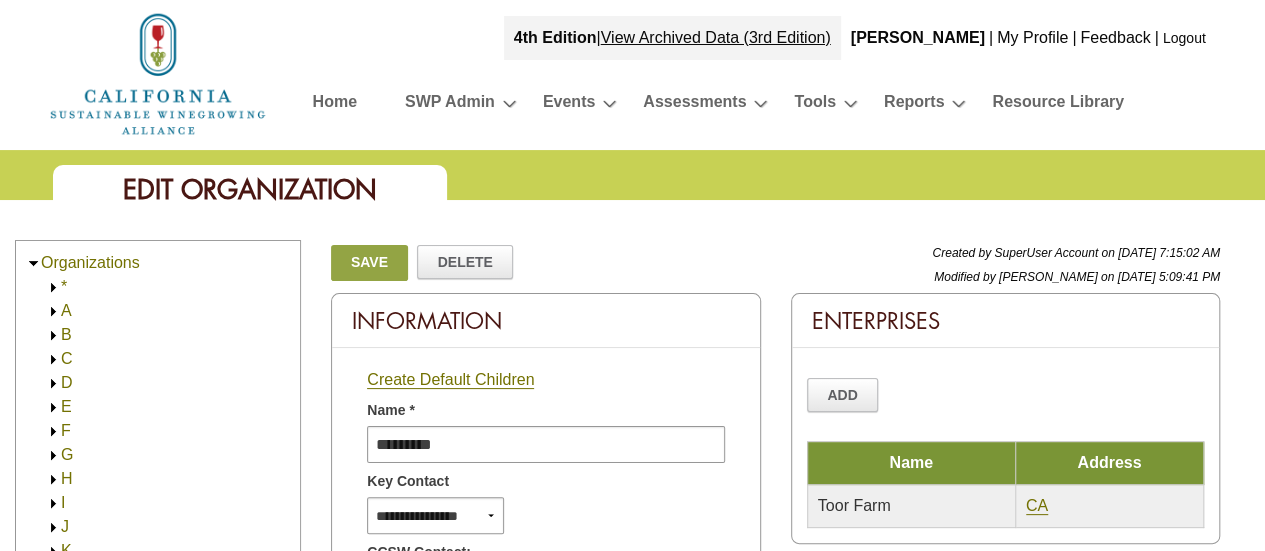 scroll, scrollTop: 0, scrollLeft: 0, axis: both 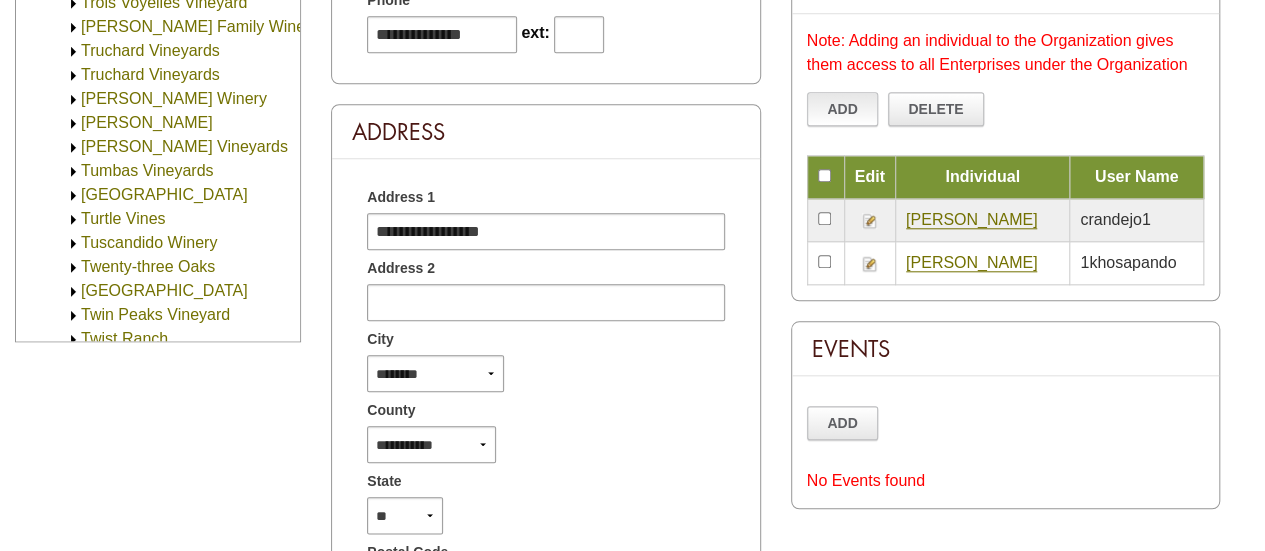 click on "Add" at bounding box center (843, 109) 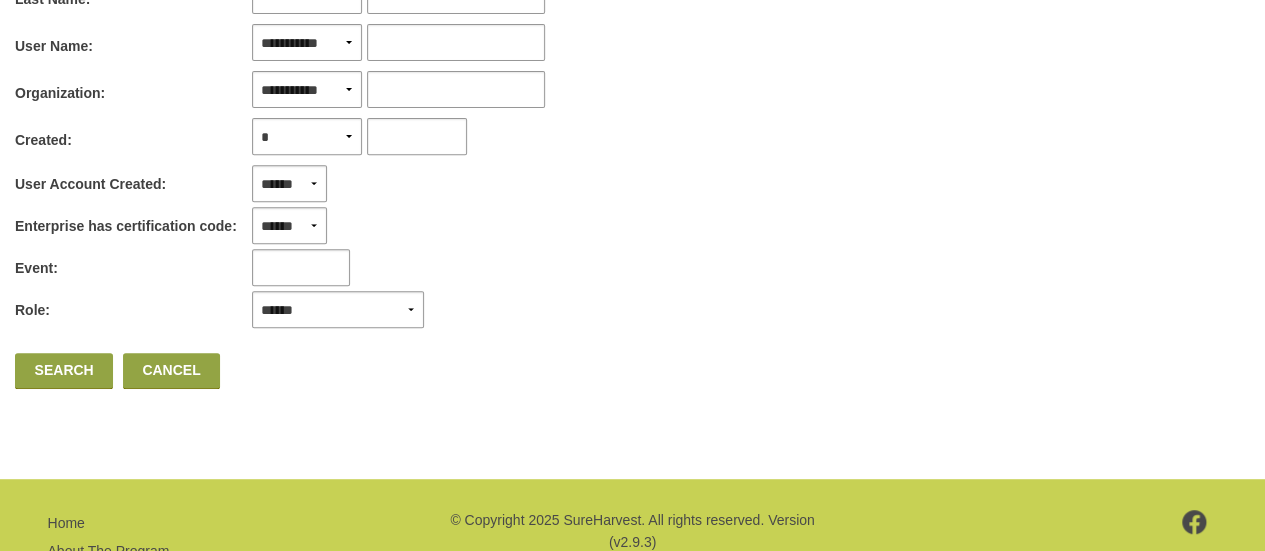 scroll, scrollTop: 400, scrollLeft: 0, axis: vertical 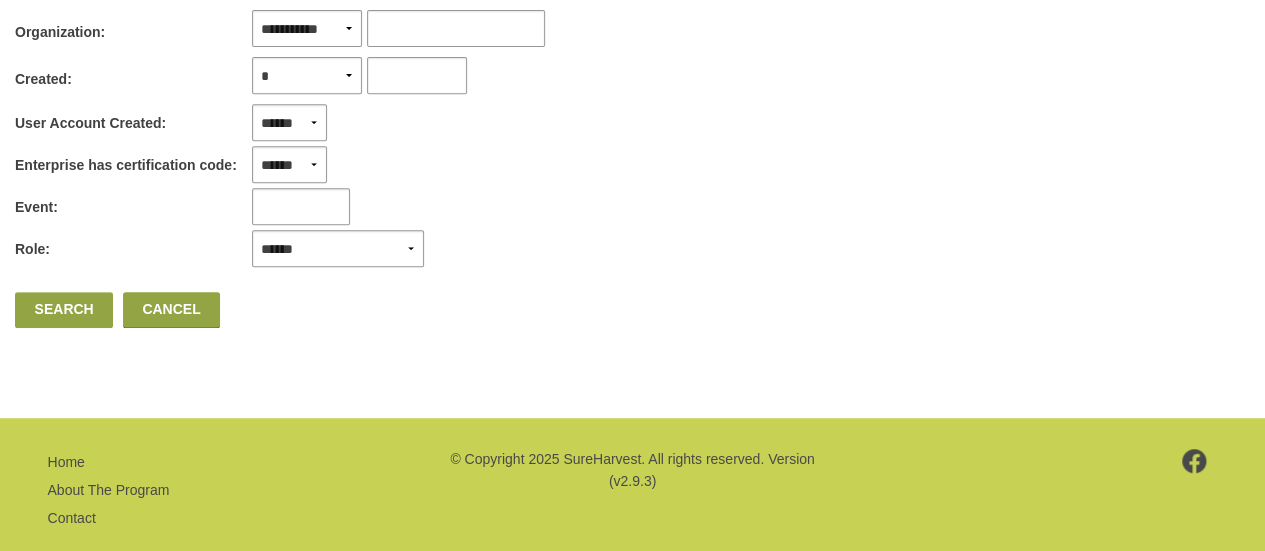 type on "******" 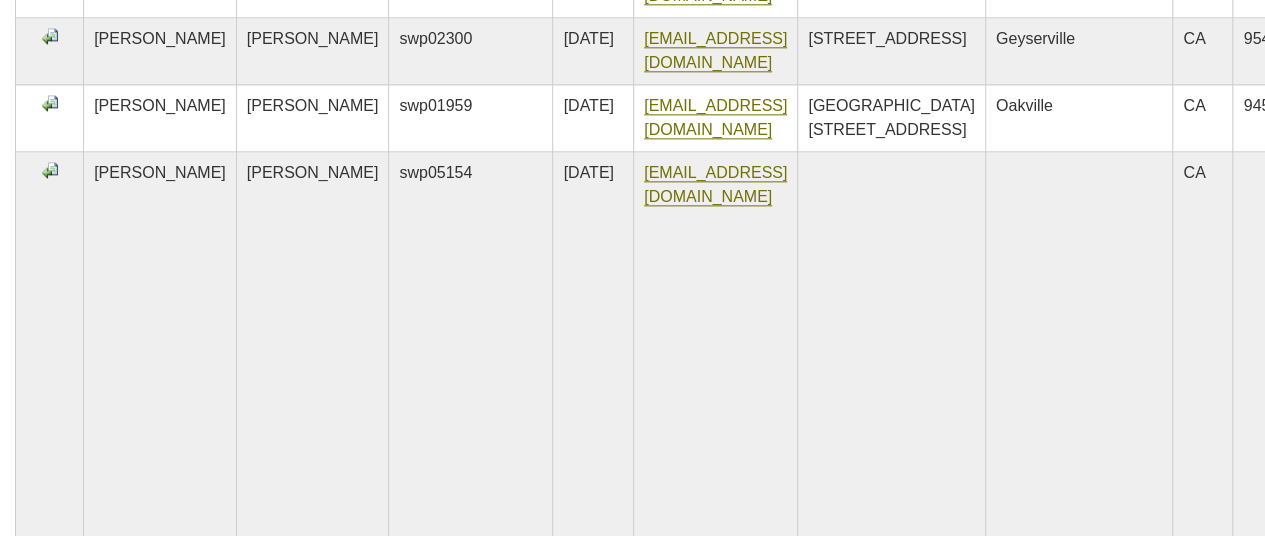 scroll, scrollTop: 1300, scrollLeft: 0, axis: vertical 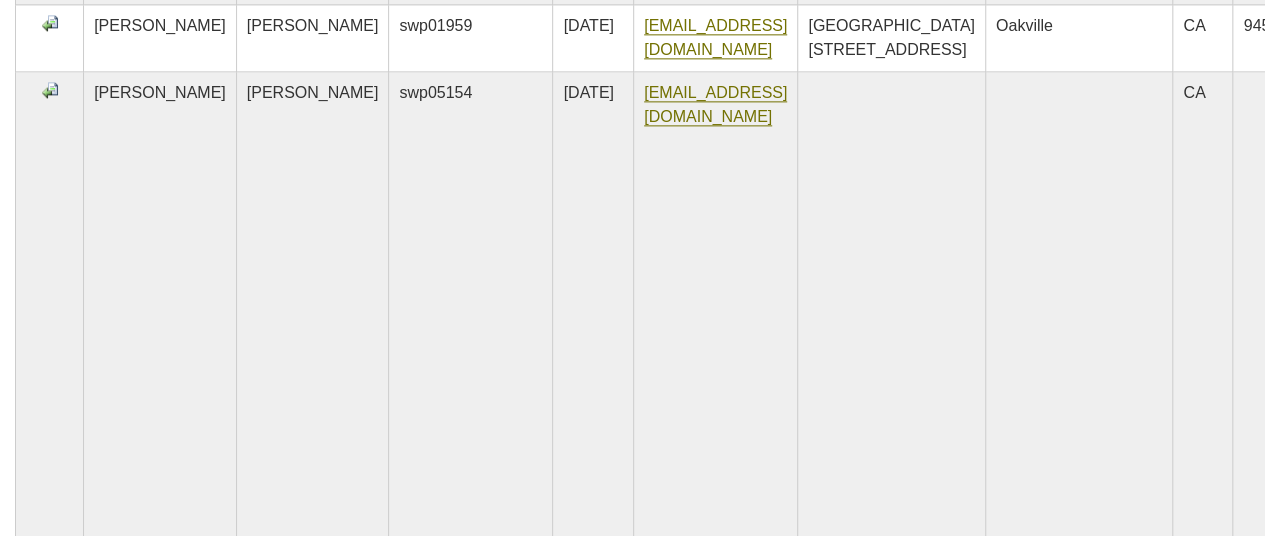 click at bounding box center (50, 90) 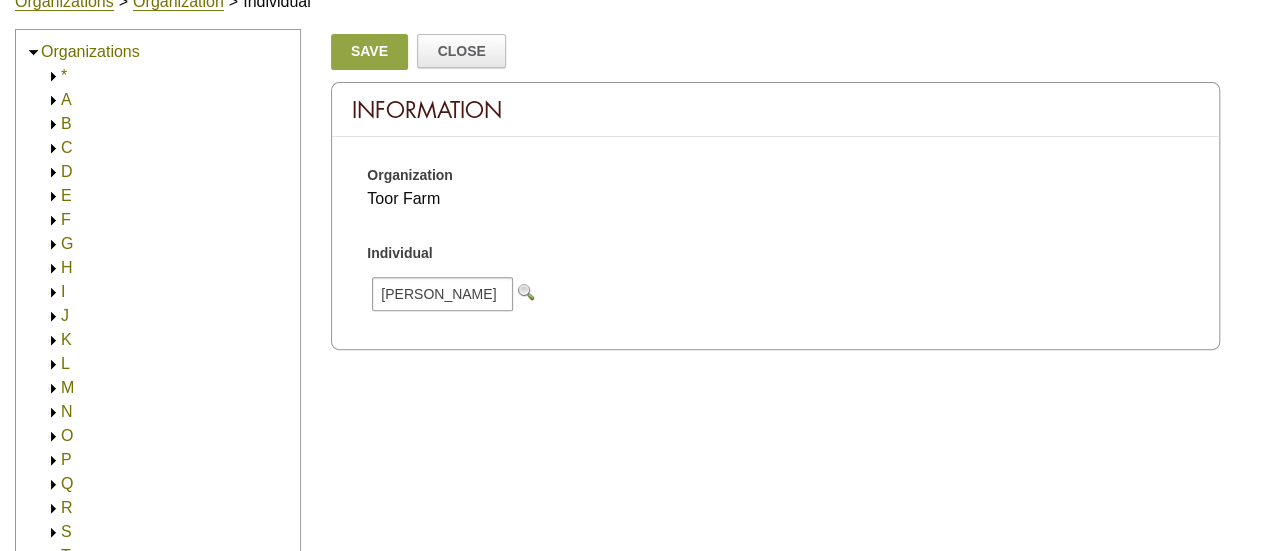 scroll, scrollTop: 78, scrollLeft: 0, axis: vertical 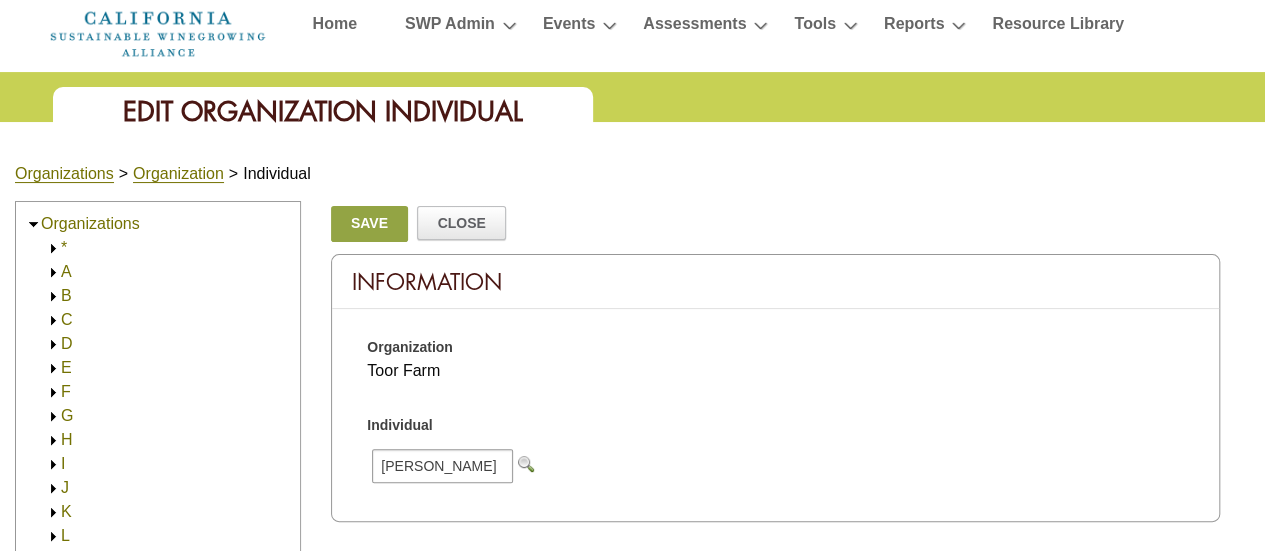 click on "Save" at bounding box center (369, 224) 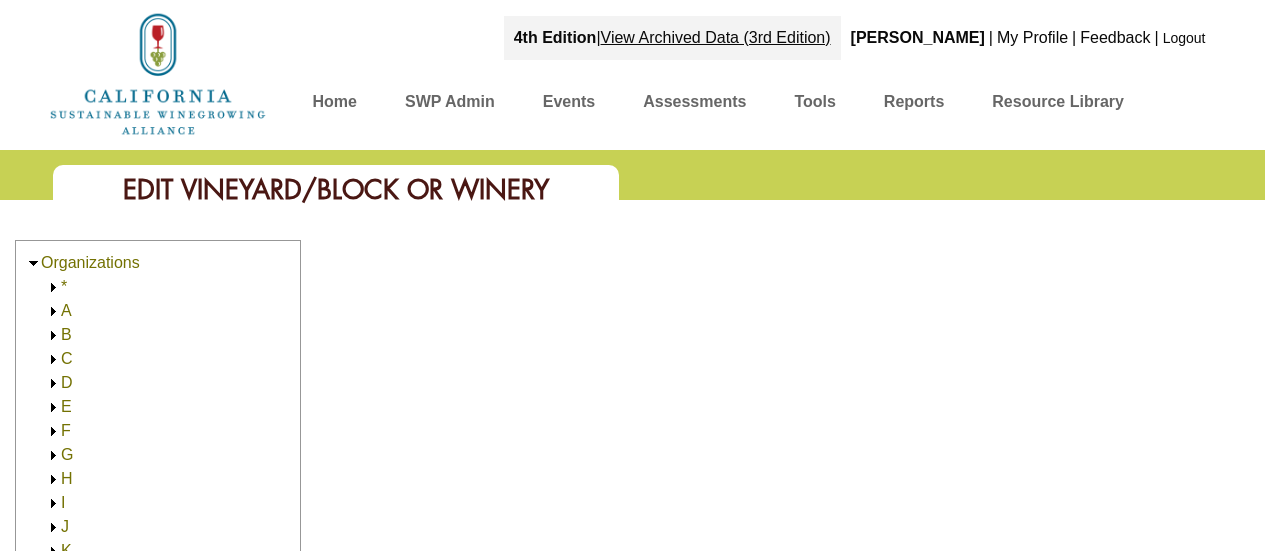 scroll, scrollTop: 0, scrollLeft: 0, axis: both 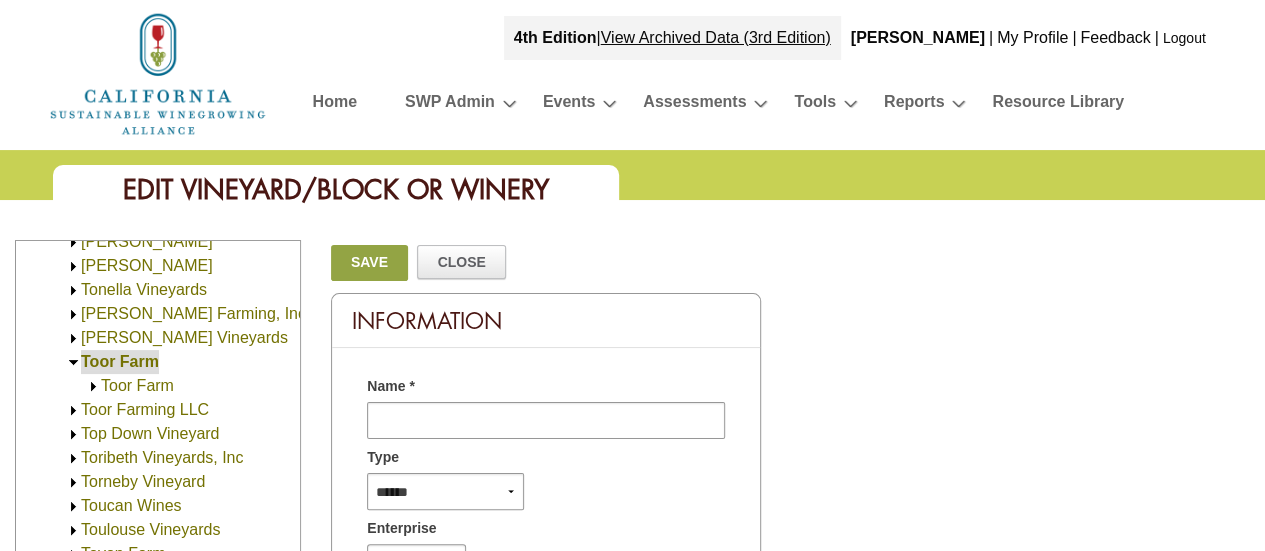 click on "Toor Farm" at bounding box center [120, 361] 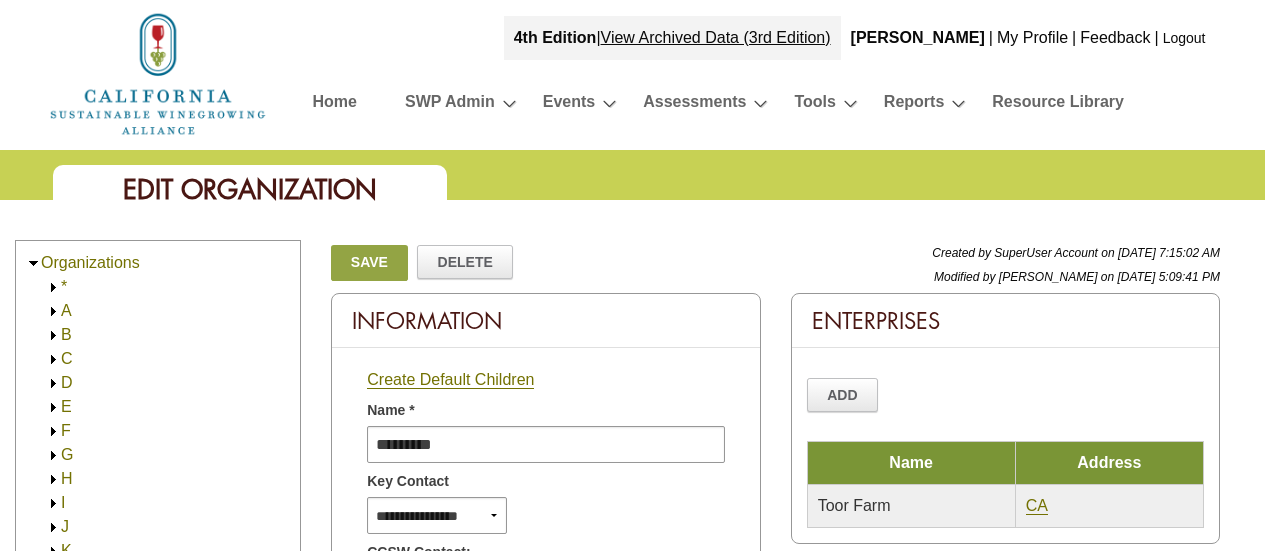 scroll, scrollTop: 0, scrollLeft: 0, axis: both 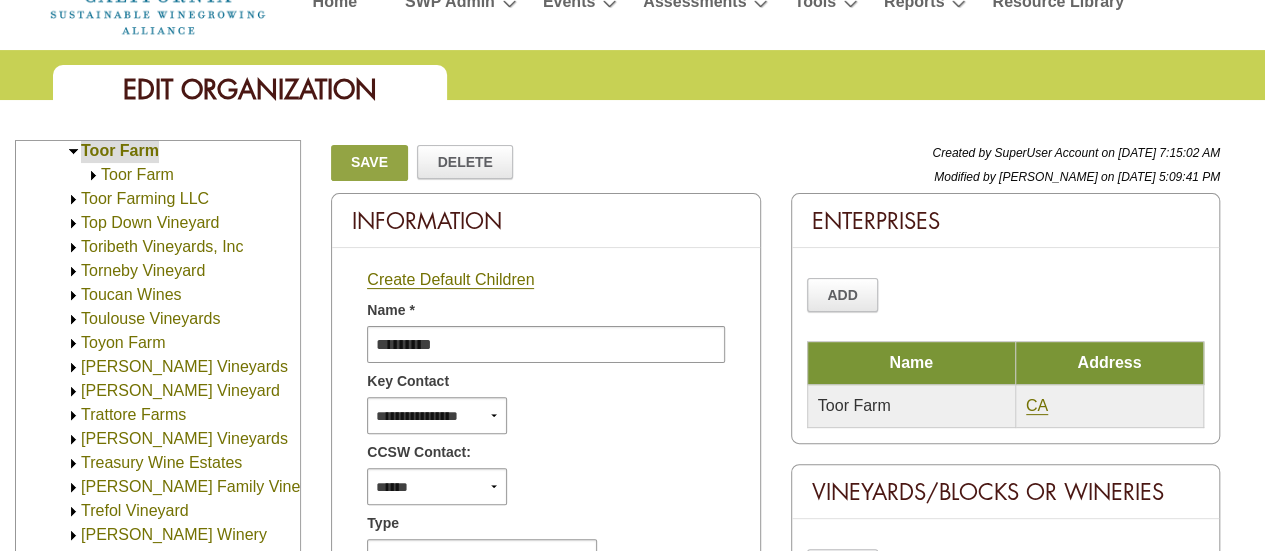 click on "Toor Farm" at bounding box center [137, 174] 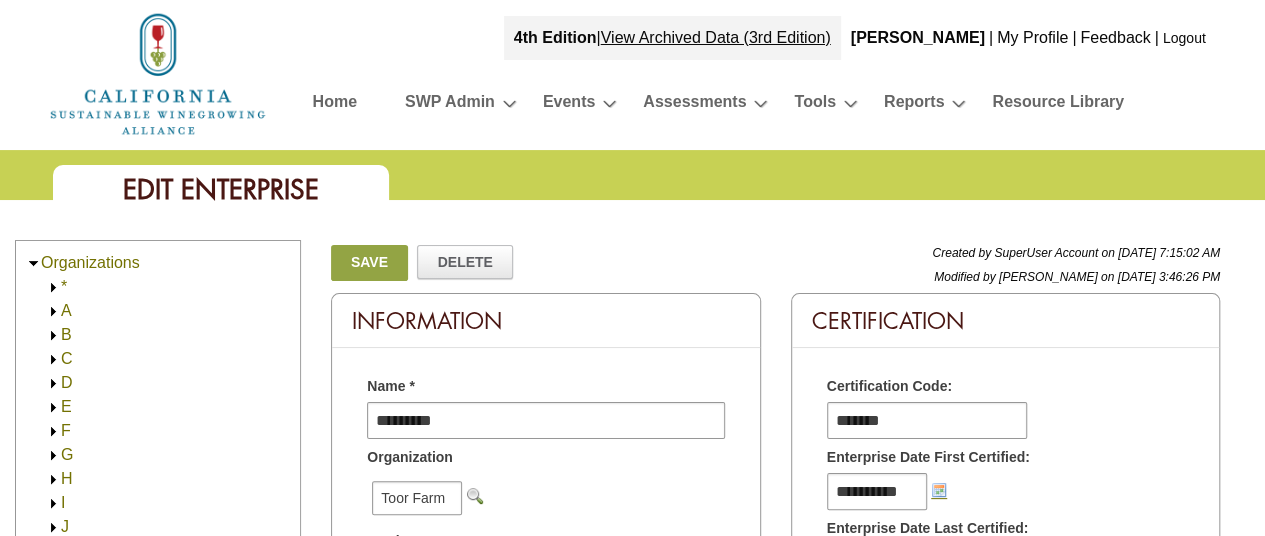 scroll, scrollTop: 0, scrollLeft: 0, axis: both 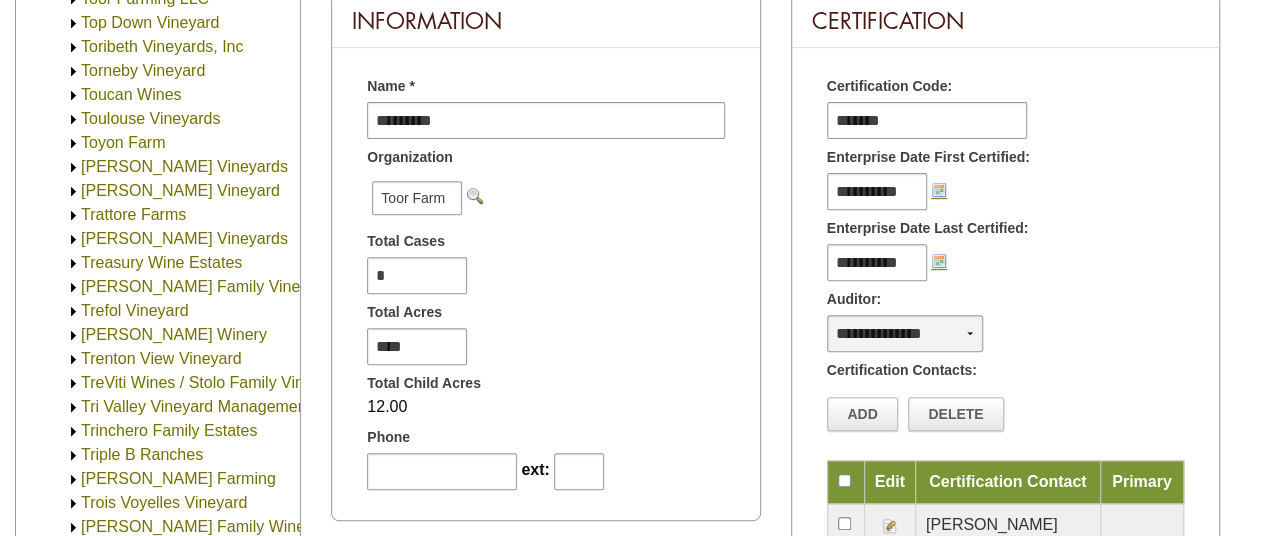 click on "**********" at bounding box center (905, 333) 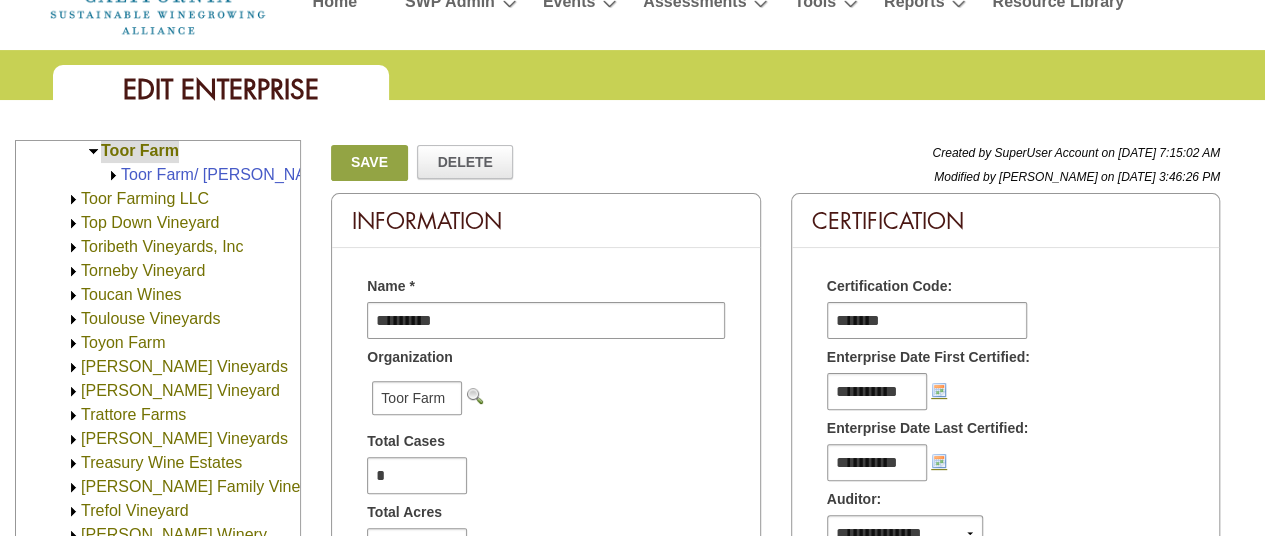 scroll, scrollTop: 0, scrollLeft: 0, axis: both 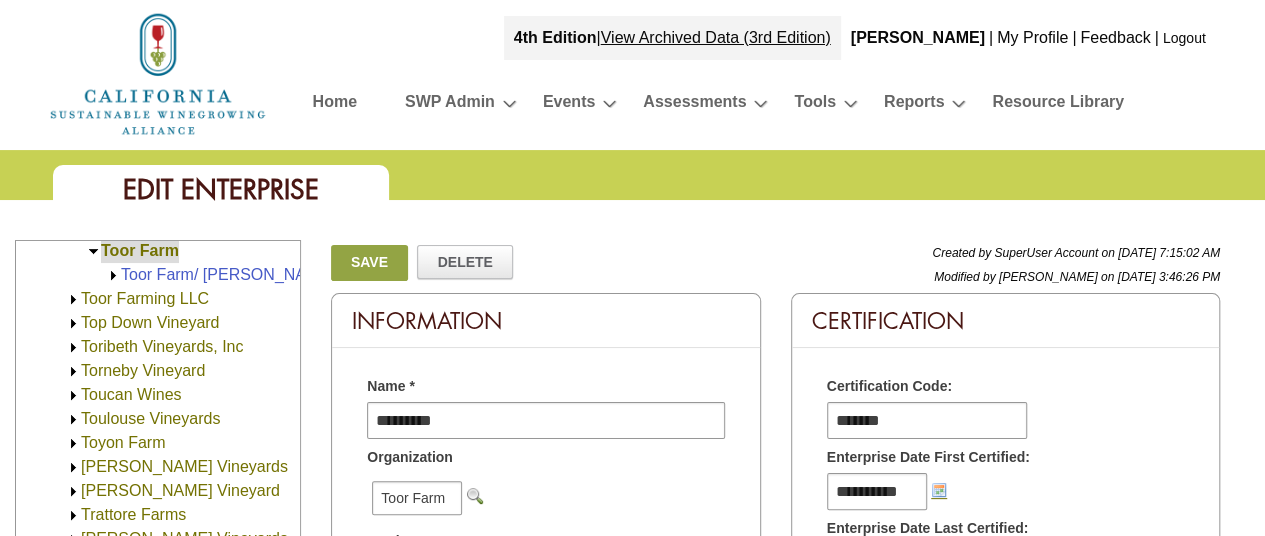 click on "Save" at bounding box center (369, 263) 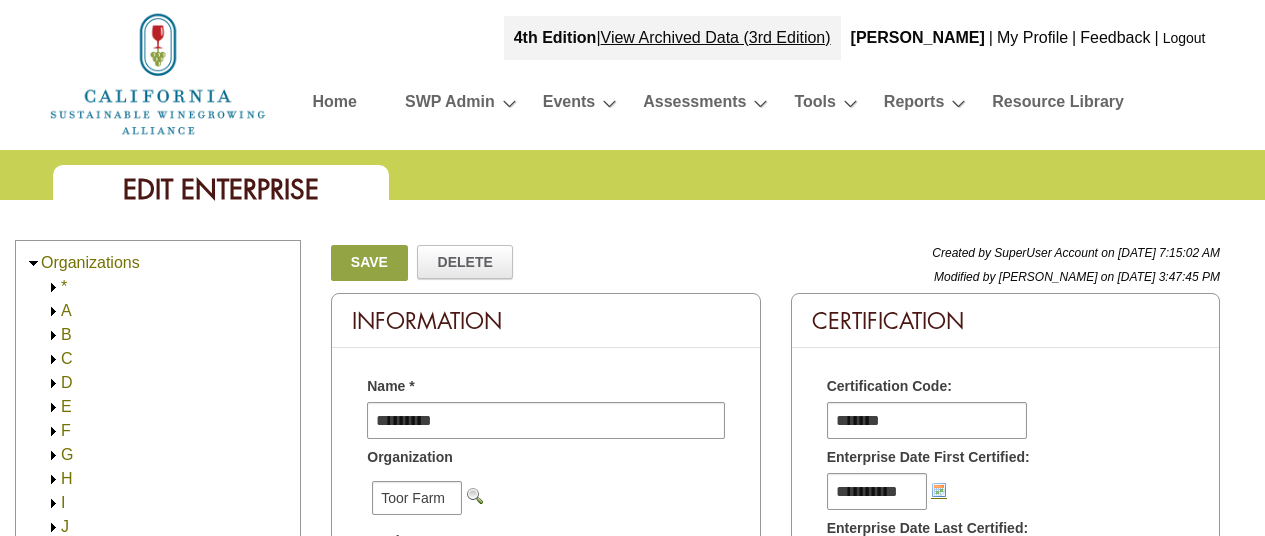 scroll, scrollTop: 0, scrollLeft: 0, axis: both 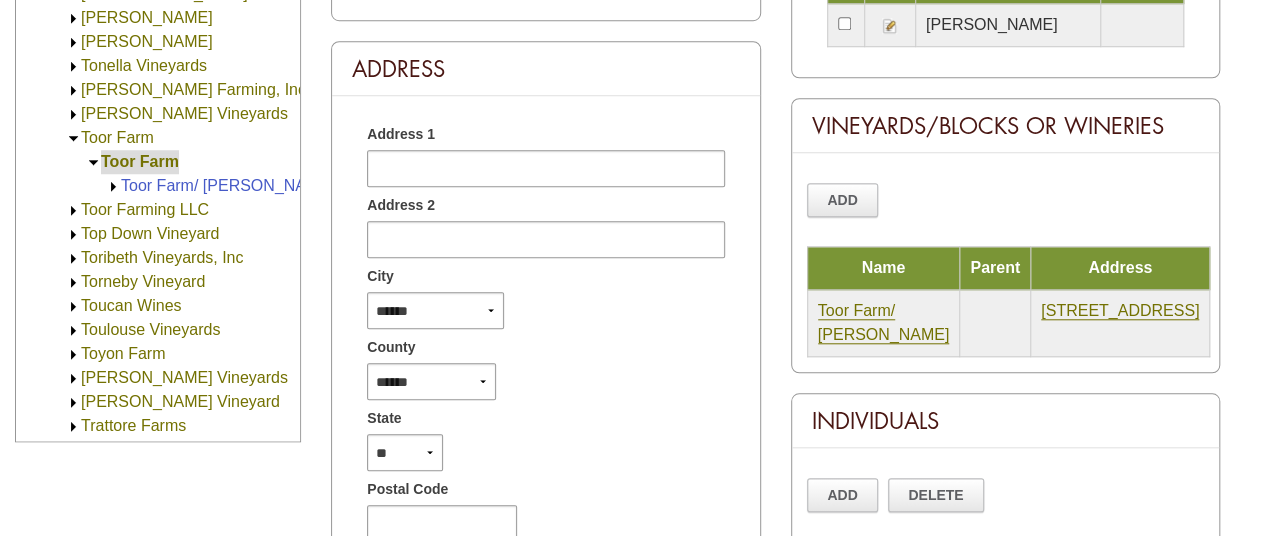 click on "[PERSON_NAME] Farming, Inc." at bounding box center (195, 89) 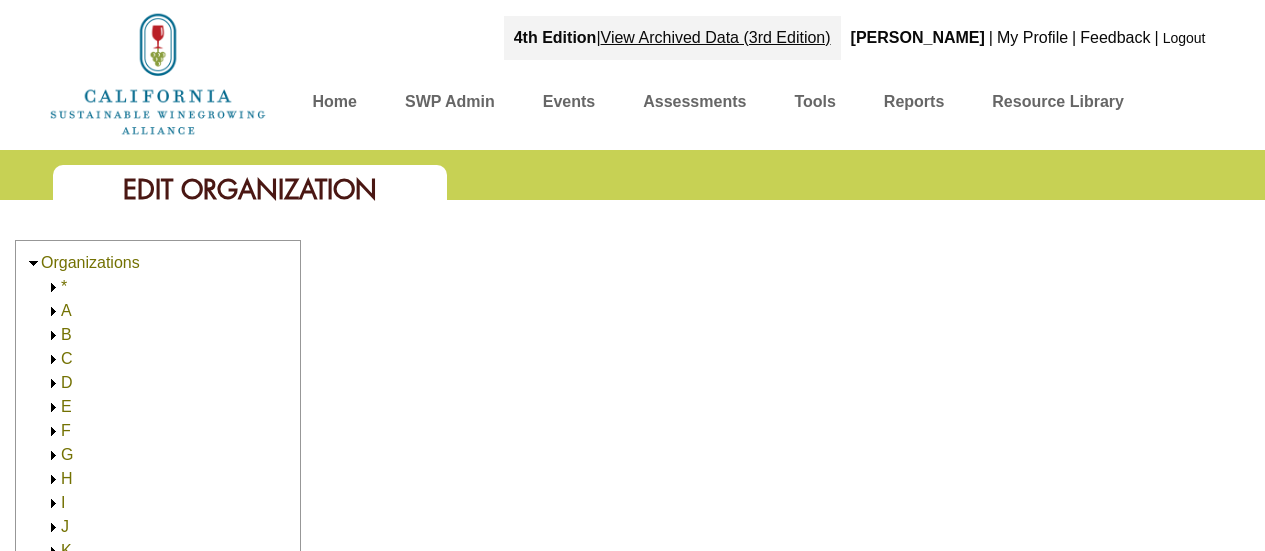 scroll, scrollTop: 0, scrollLeft: 0, axis: both 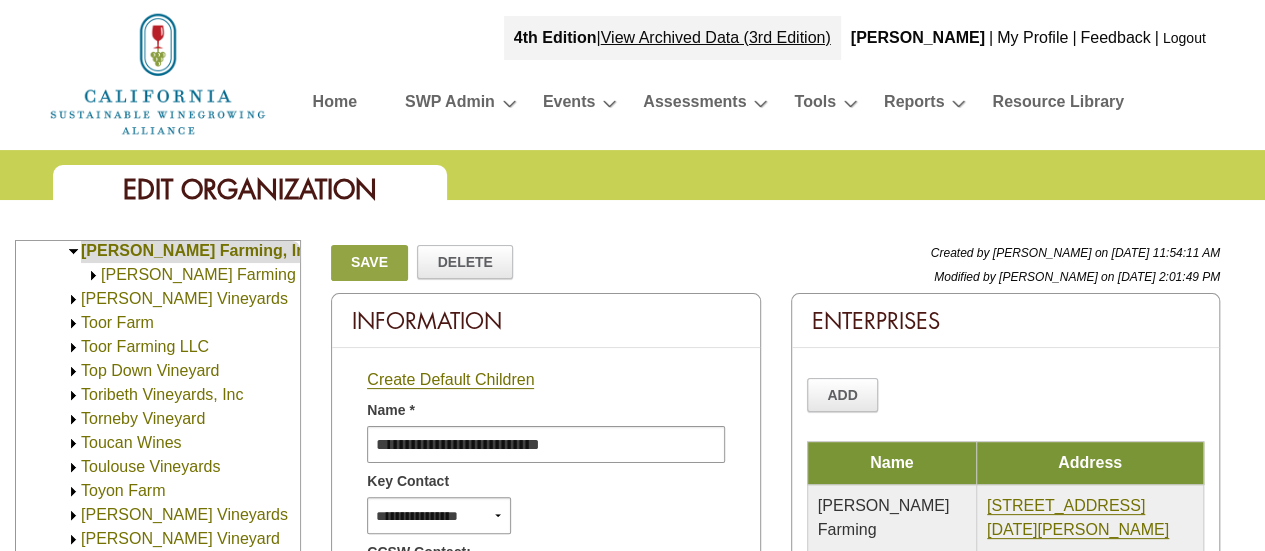 click on "[PERSON_NAME] Farming" at bounding box center [198, 274] 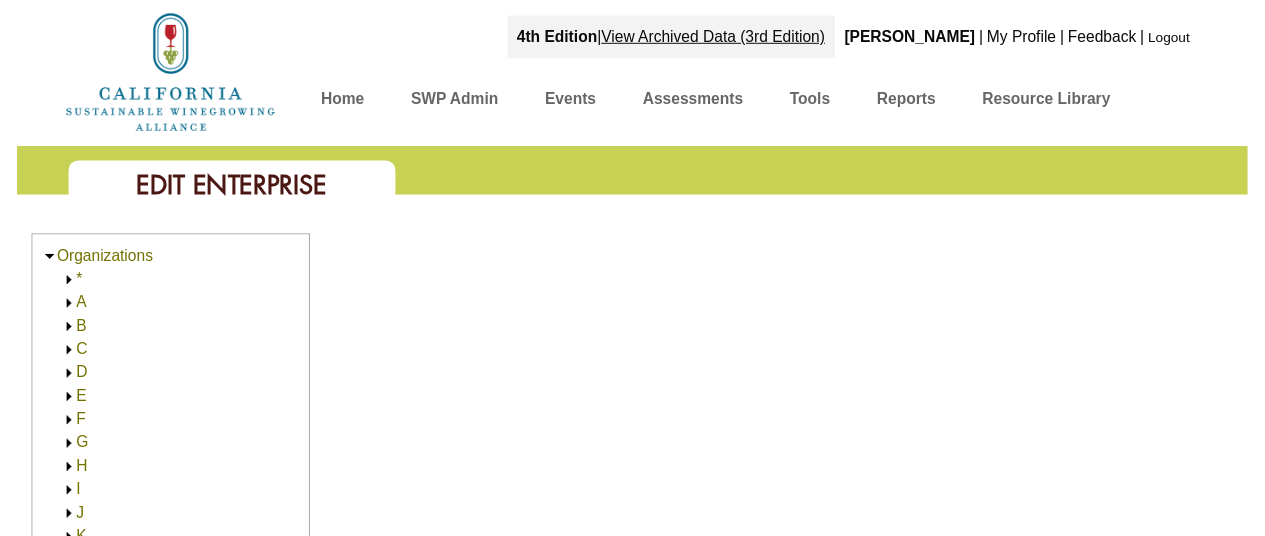 scroll, scrollTop: 0, scrollLeft: 0, axis: both 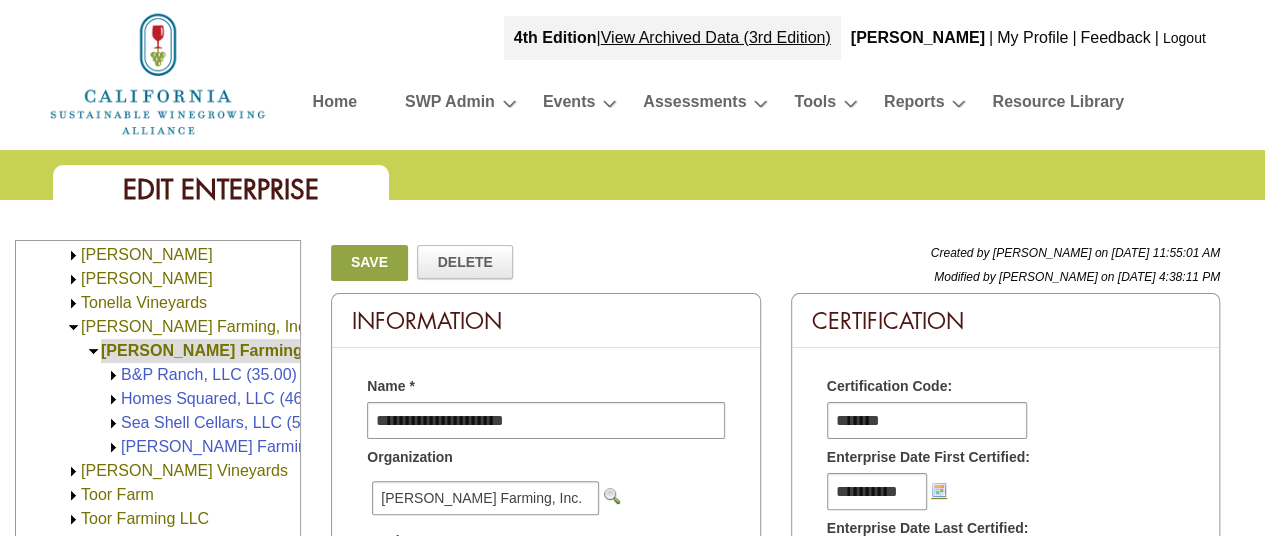 click on "[PERSON_NAME] Farming, Inc." at bounding box center [195, 327] 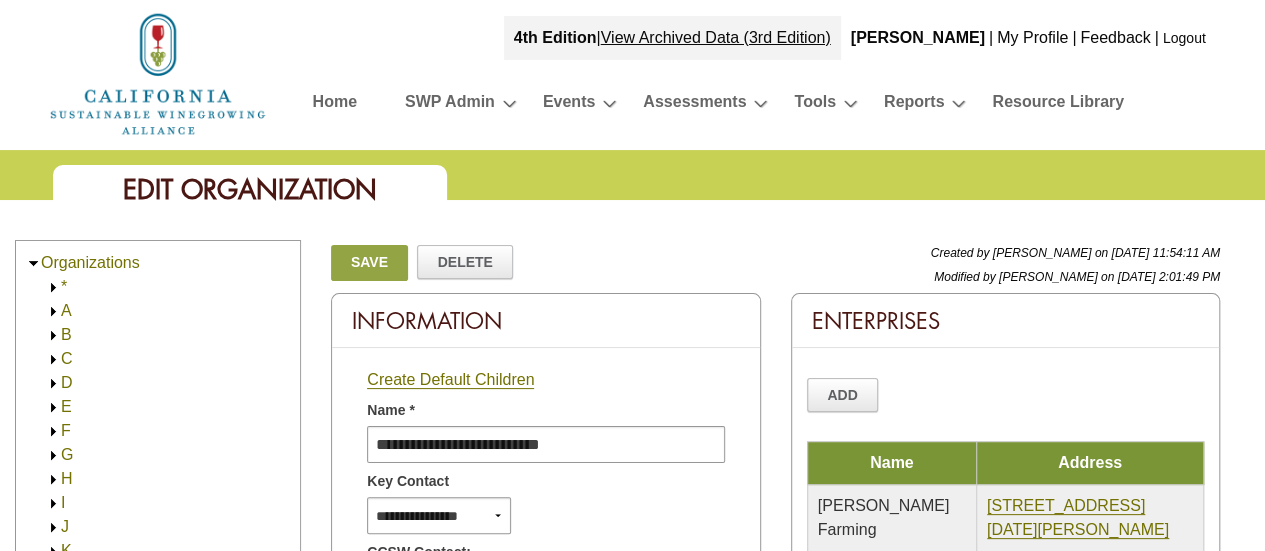 scroll, scrollTop: 0, scrollLeft: 0, axis: both 